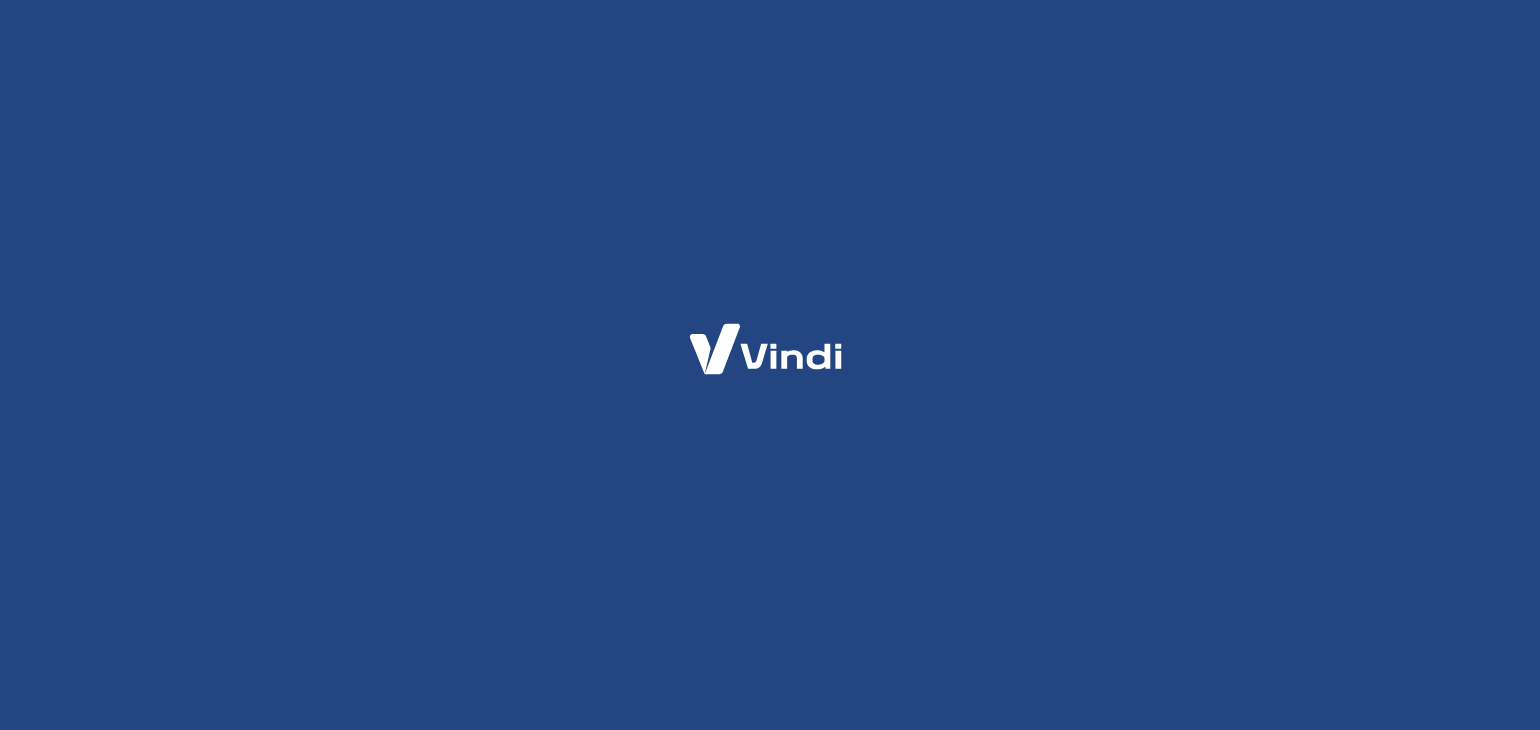 scroll, scrollTop: 0, scrollLeft: 0, axis: both 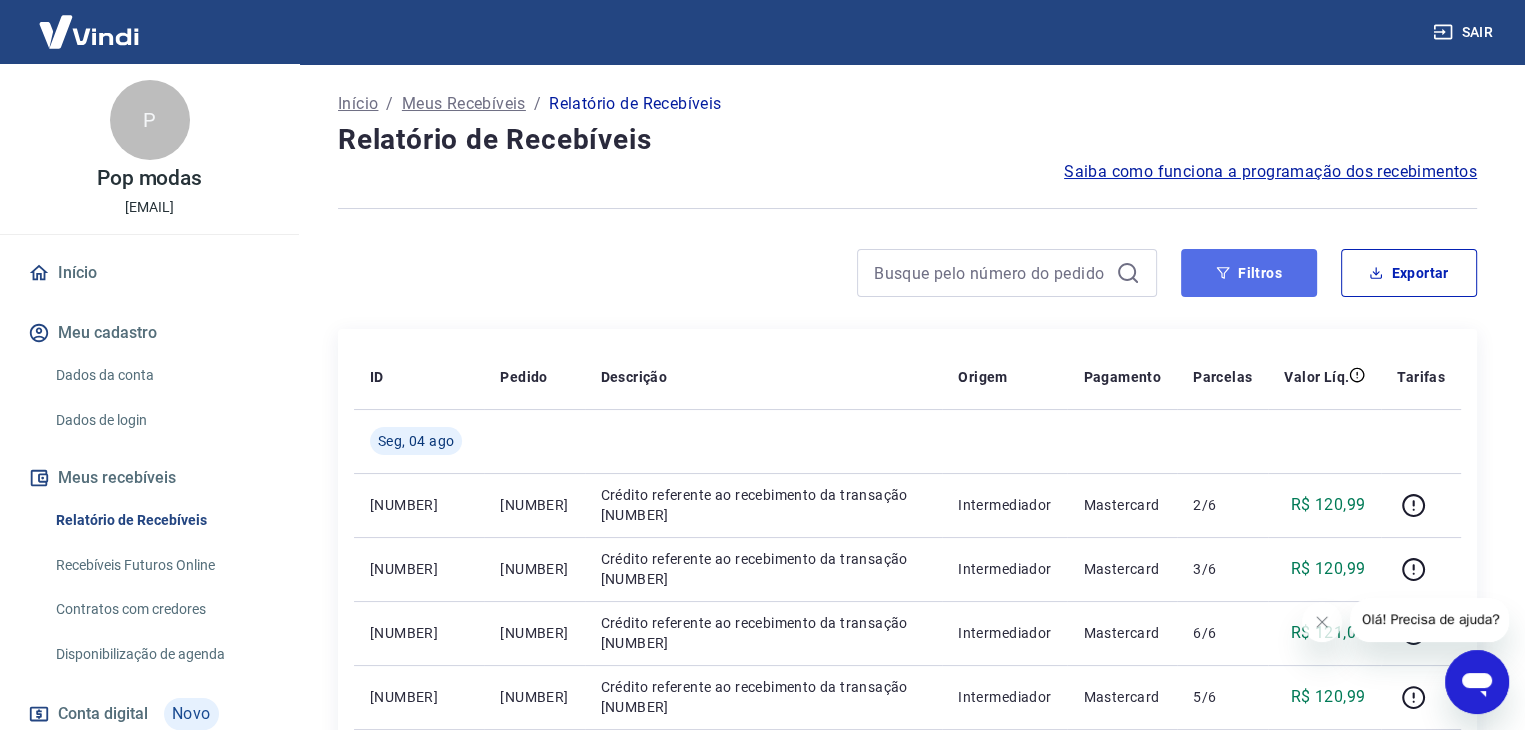 click on "Filtros" at bounding box center [1249, 273] 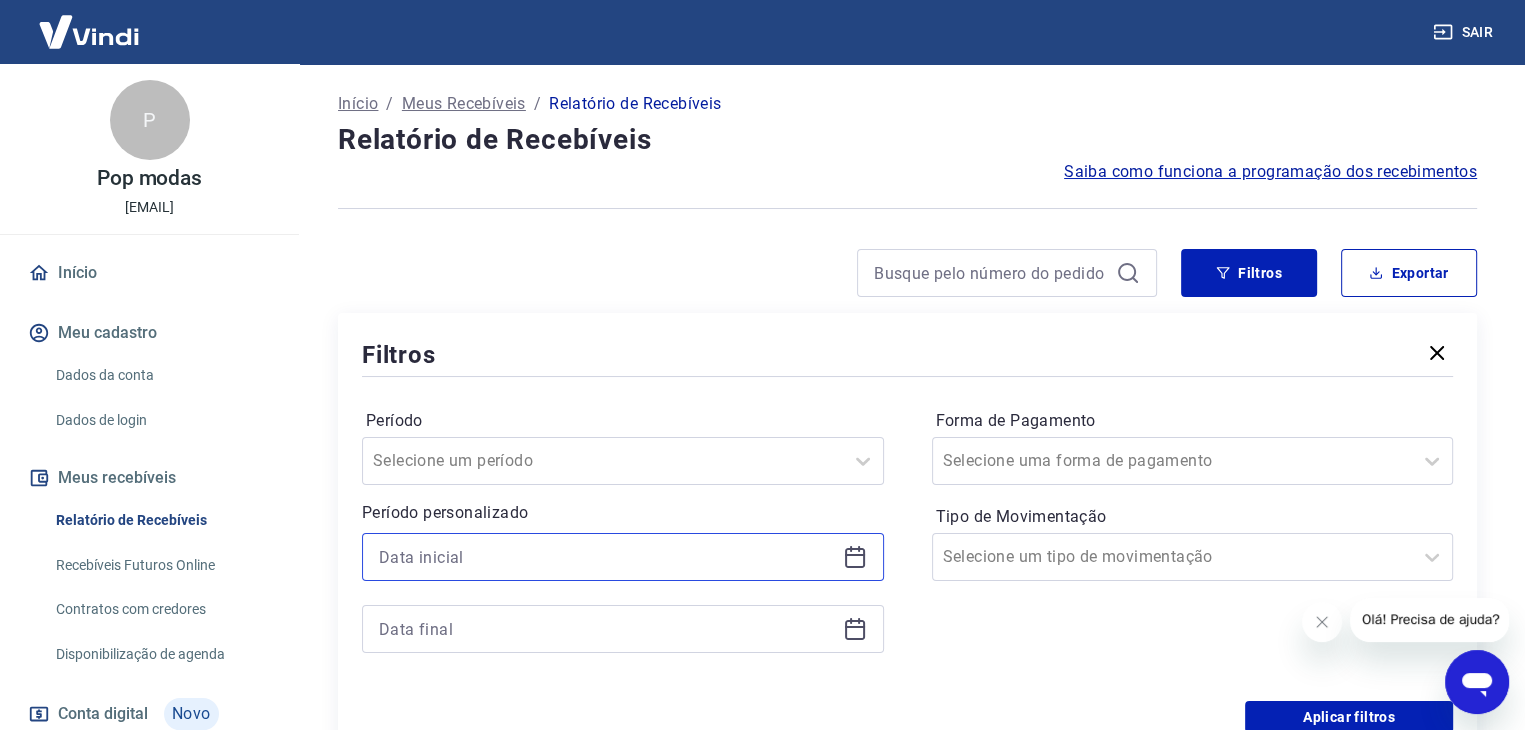 click at bounding box center [607, 557] 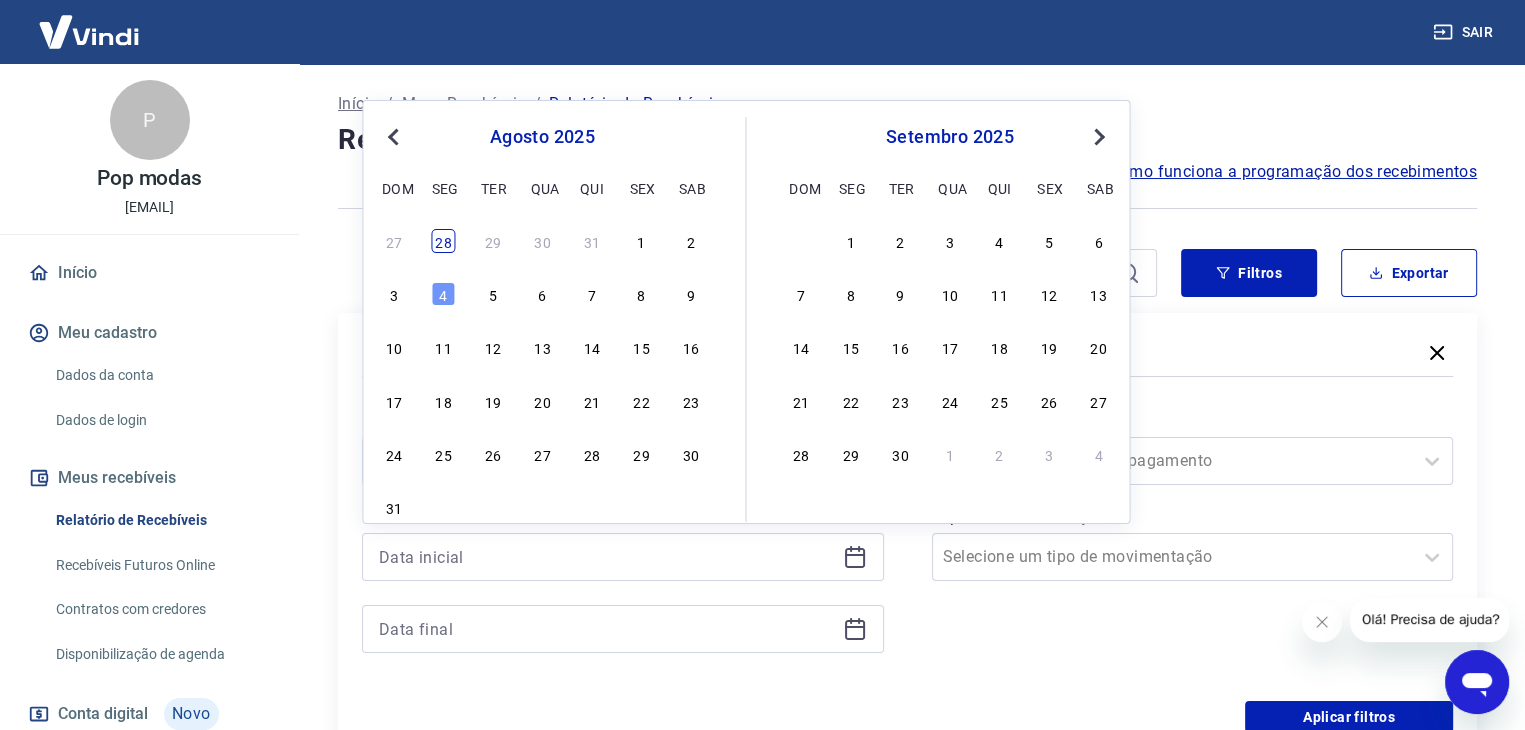 click on "28" at bounding box center (444, 241) 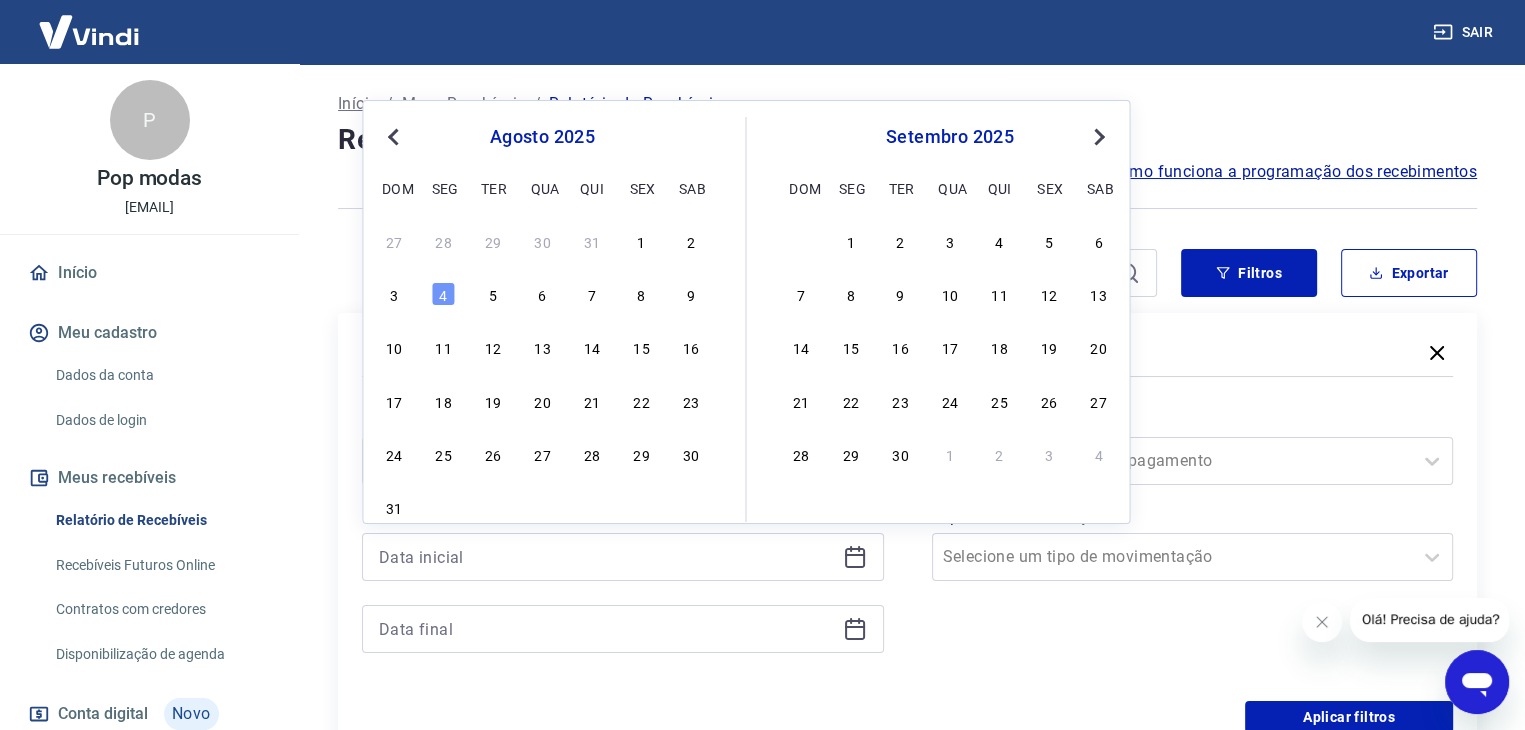 click on "Início / Meus Recebíveis / Relatório de Recebíveis Relatório de Recebíveis Saiba como funciona a programação dos recebimentos Saiba como funciona a programação dos recebimentos Filtros Exportar Filtros Período Selecione um período Período personalizado Previous Month Next Month agosto 2025 dom seg ter qua qui sex sab 27 28 29 30 31 1 2 3 4 5 6 7 8 9 10 11 12 13 14 15 16 17 18 19 20 21 22 23 24 25 26 27 28 29 30 31 setembro 2025 dom seg ter qua qui sex sab 1 2 3 4 5 6 7 8 9 10 11 12 13 14 15 16 17 18 19 20 21 22 23 24 25 26 27 28 29 30 1 2 3 4 Forma de Pagamento Selecione uma forma de pagamento Tipo de Movimentação Selecione um tipo de movimentação Aplicar filtros ID Pedido Descrição Origem Pagamento Parcelas Valor Líq. Tarifas Seg, 04 ago 219265482 17531362228052 Crédito referente ao recebimento da transação 219265482 Intermediador Mastercard 2/6 R$ 120,99 219265482 17531362228052 Crédito referente ao recebimento da transação 219265482 Intermediador Mastercard 3/6 R$ 120,99 6/6 5/6" at bounding box center [907, 1316] 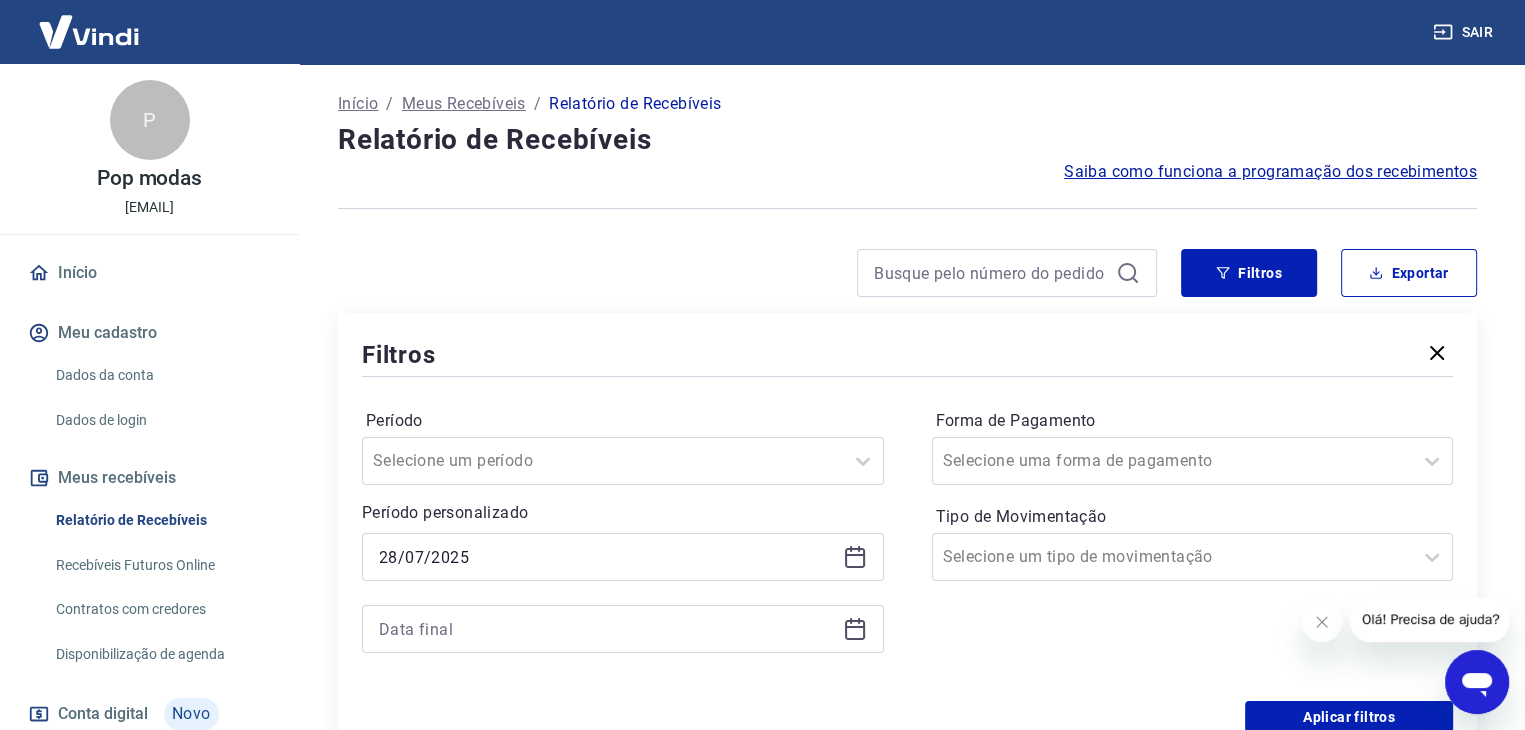 type on "28/07/2025" 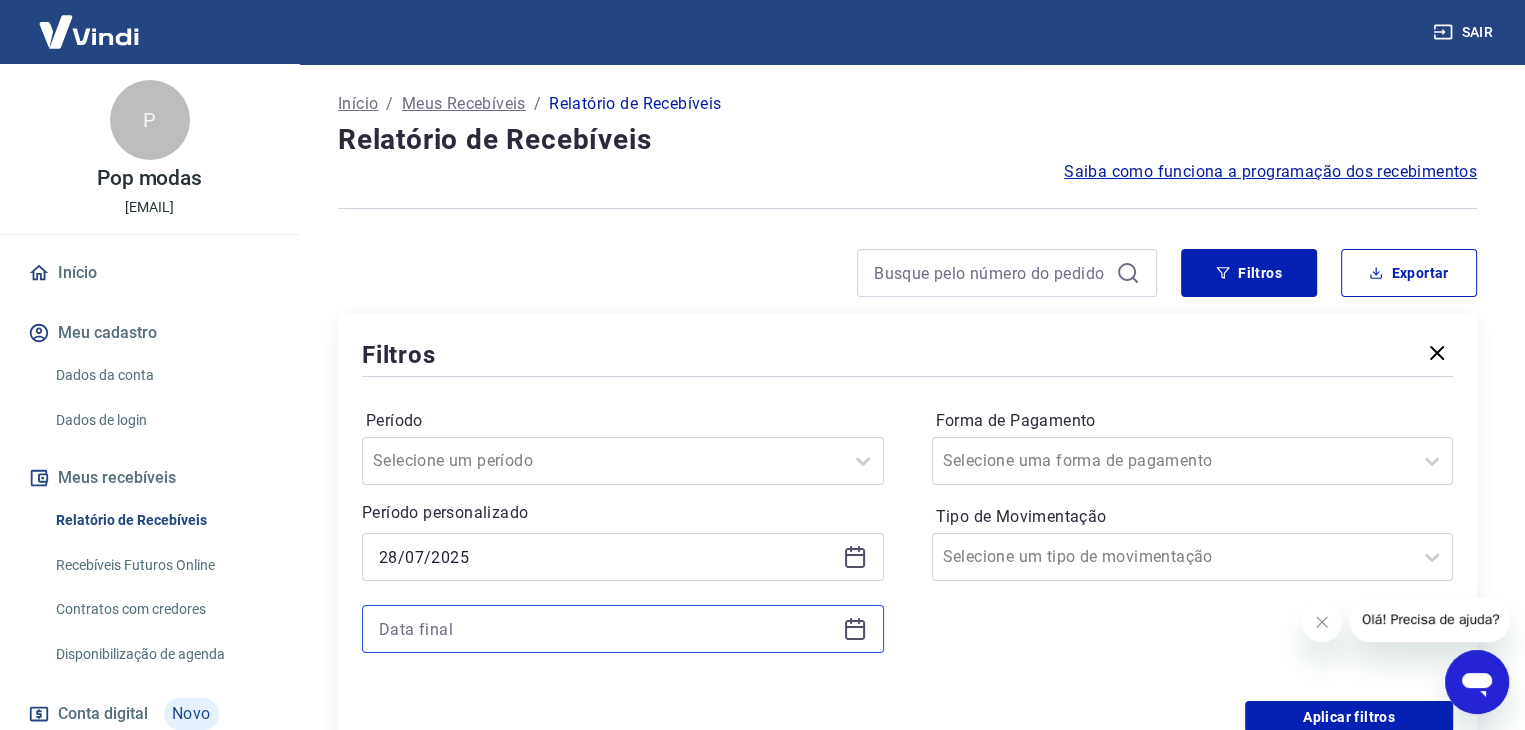 click at bounding box center [607, 629] 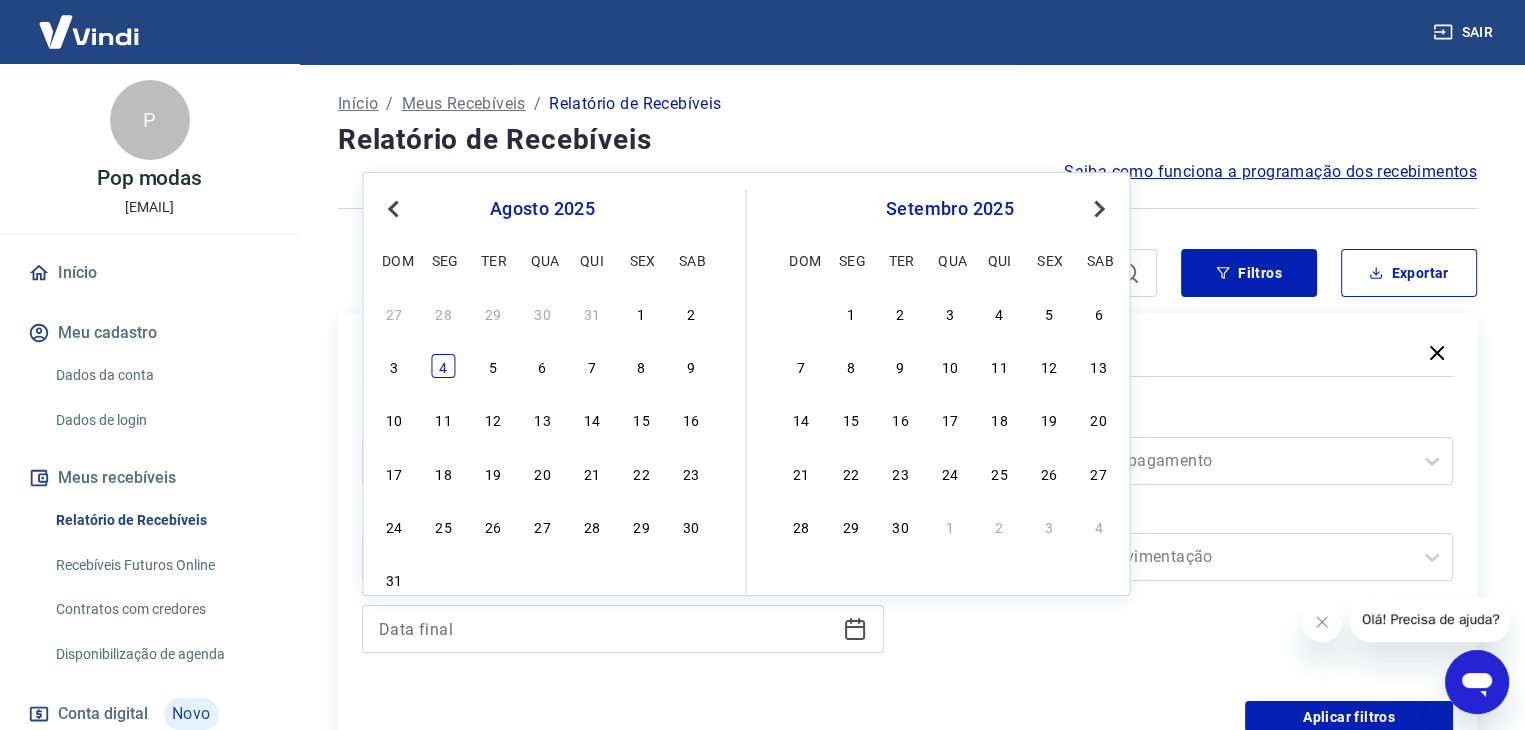click on "4" at bounding box center [444, 366] 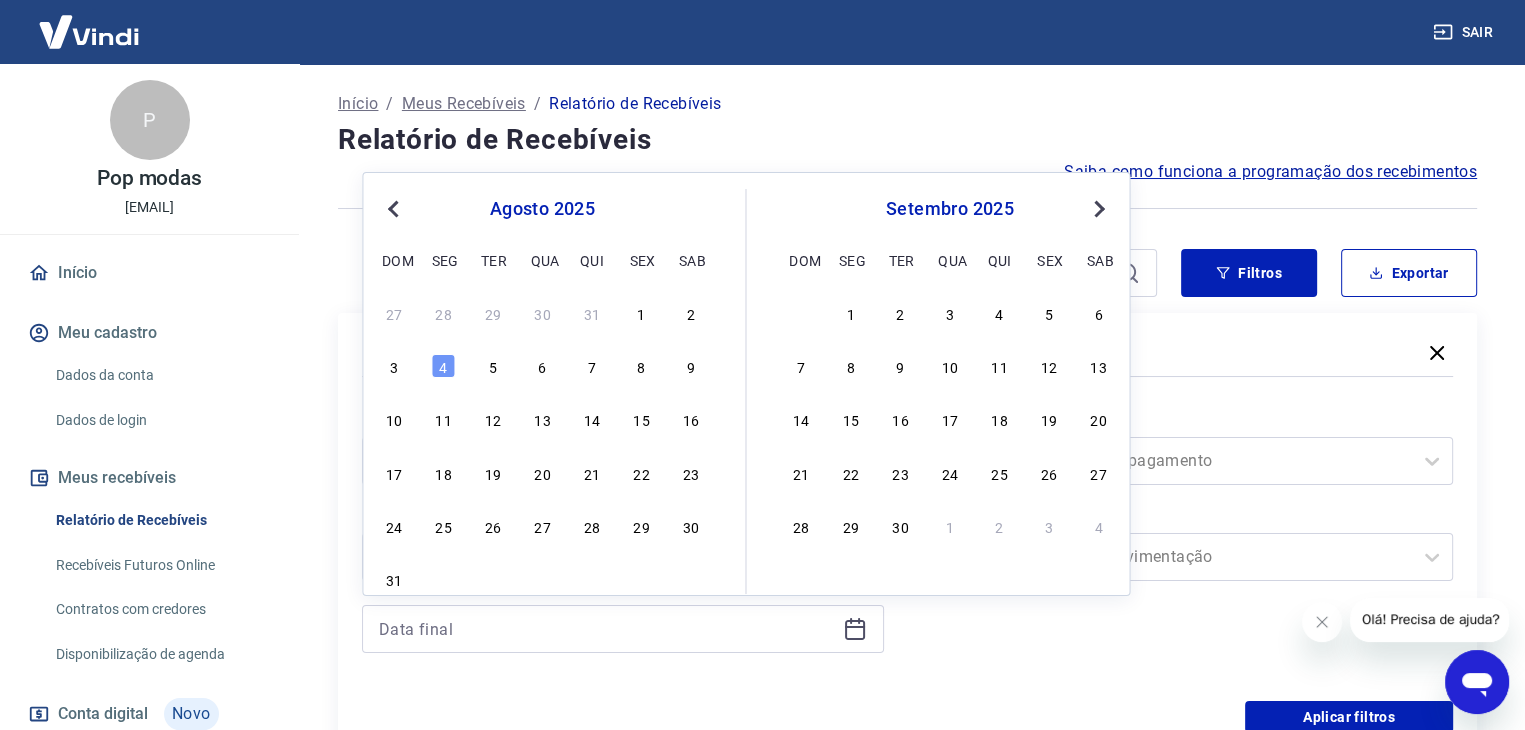 type on "04/08/2025" 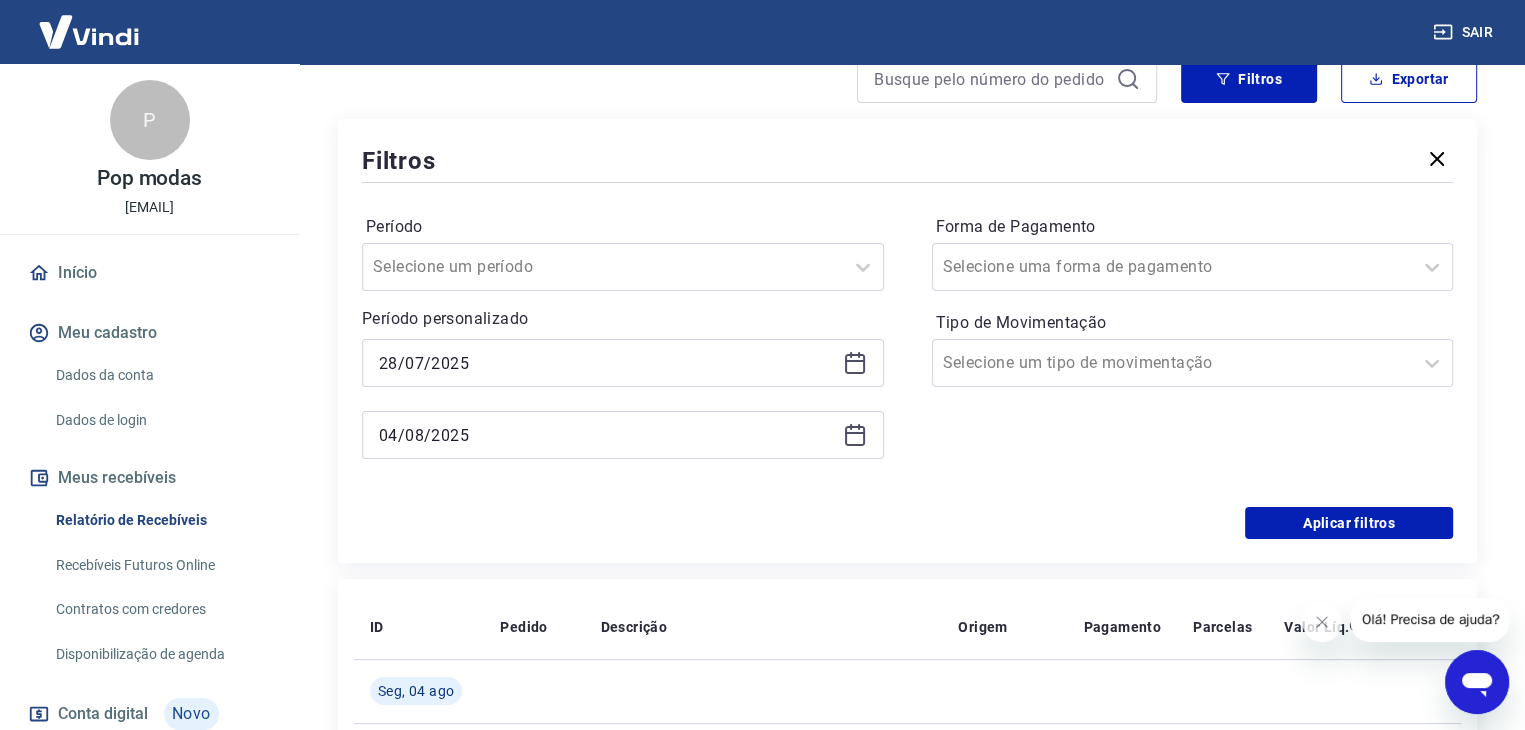 scroll, scrollTop: 191, scrollLeft: 0, axis: vertical 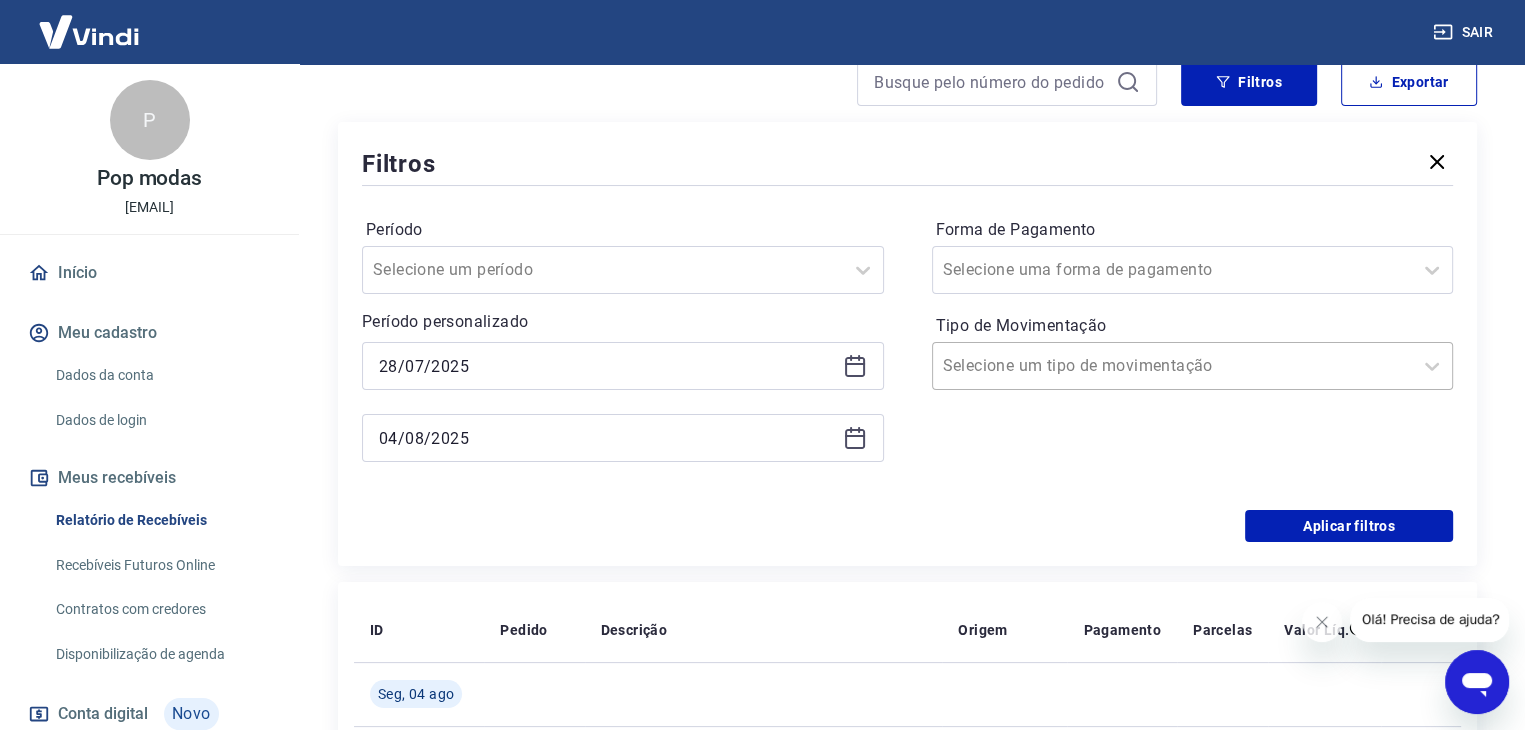 click at bounding box center [1173, 366] 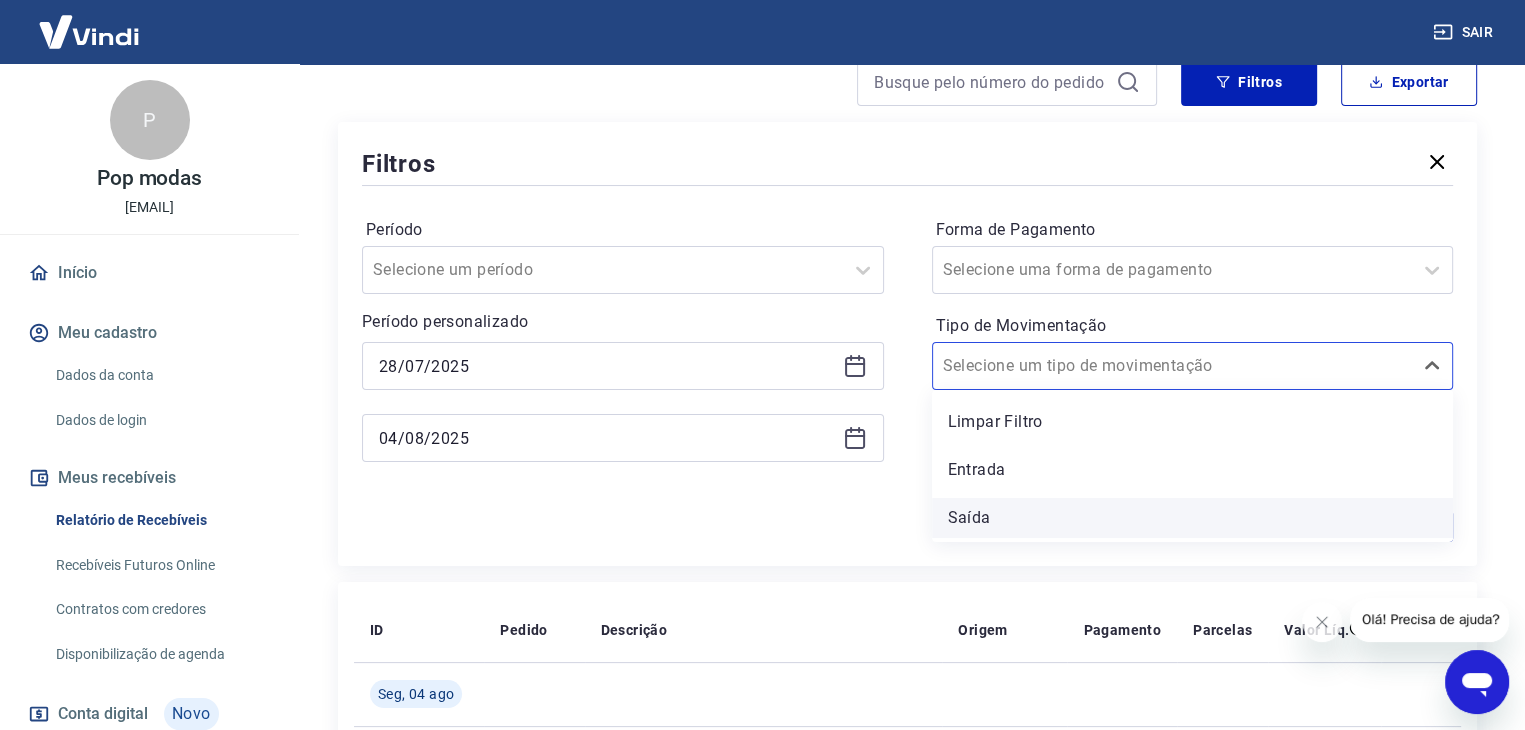 click on "Saída" at bounding box center [1193, 518] 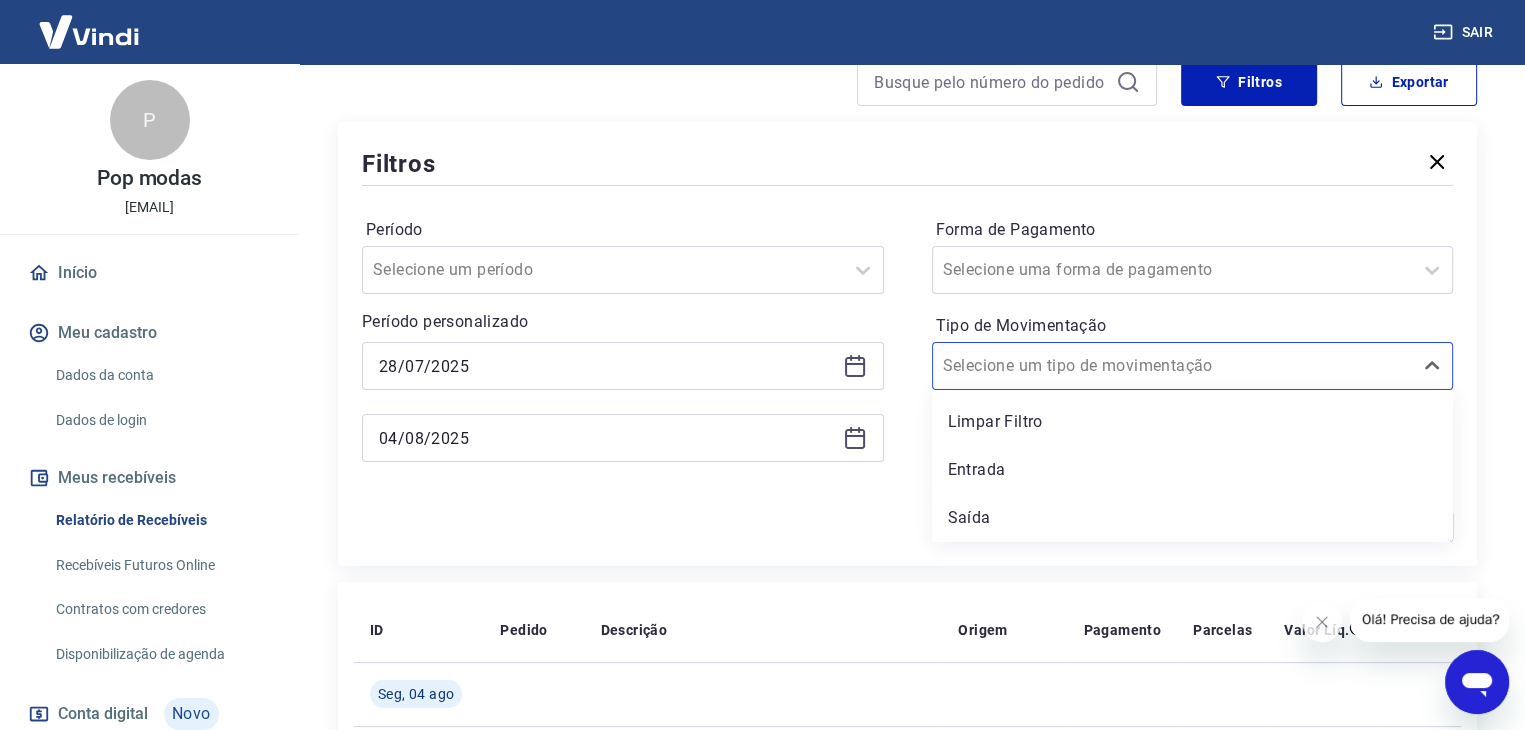 click on "Aplicar filtros" at bounding box center [907, 526] 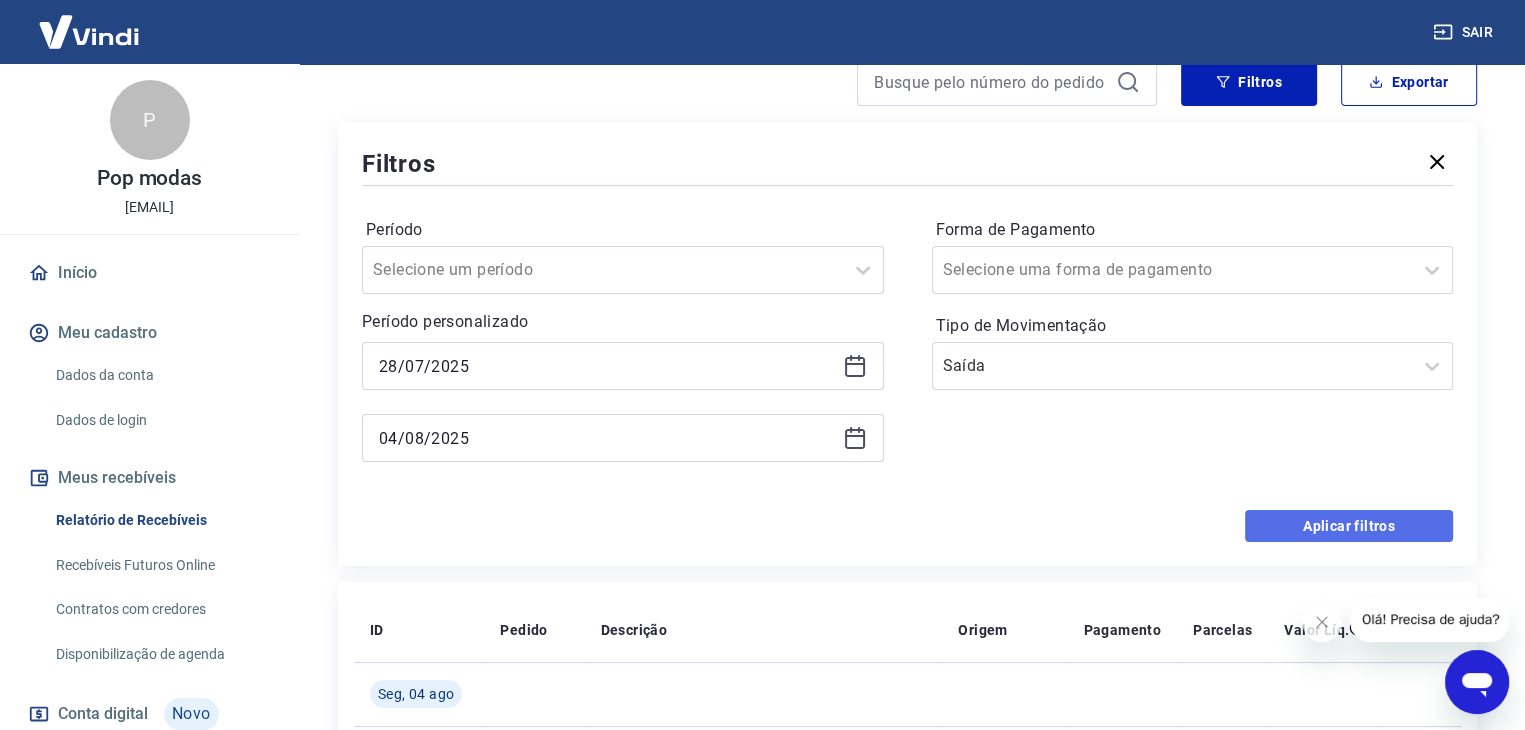 click on "Aplicar filtros" at bounding box center (1349, 526) 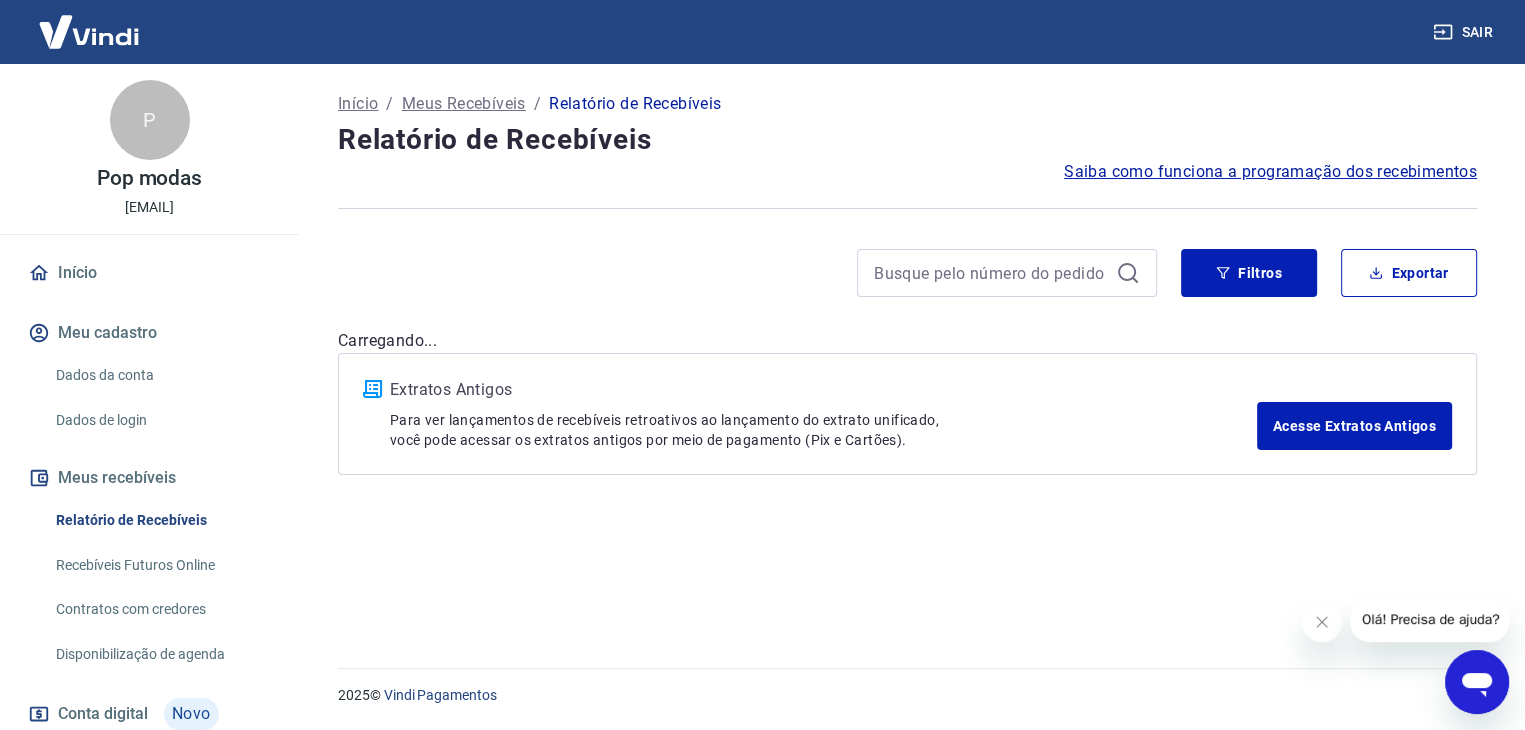 scroll, scrollTop: 0, scrollLeft: 0, axis: both 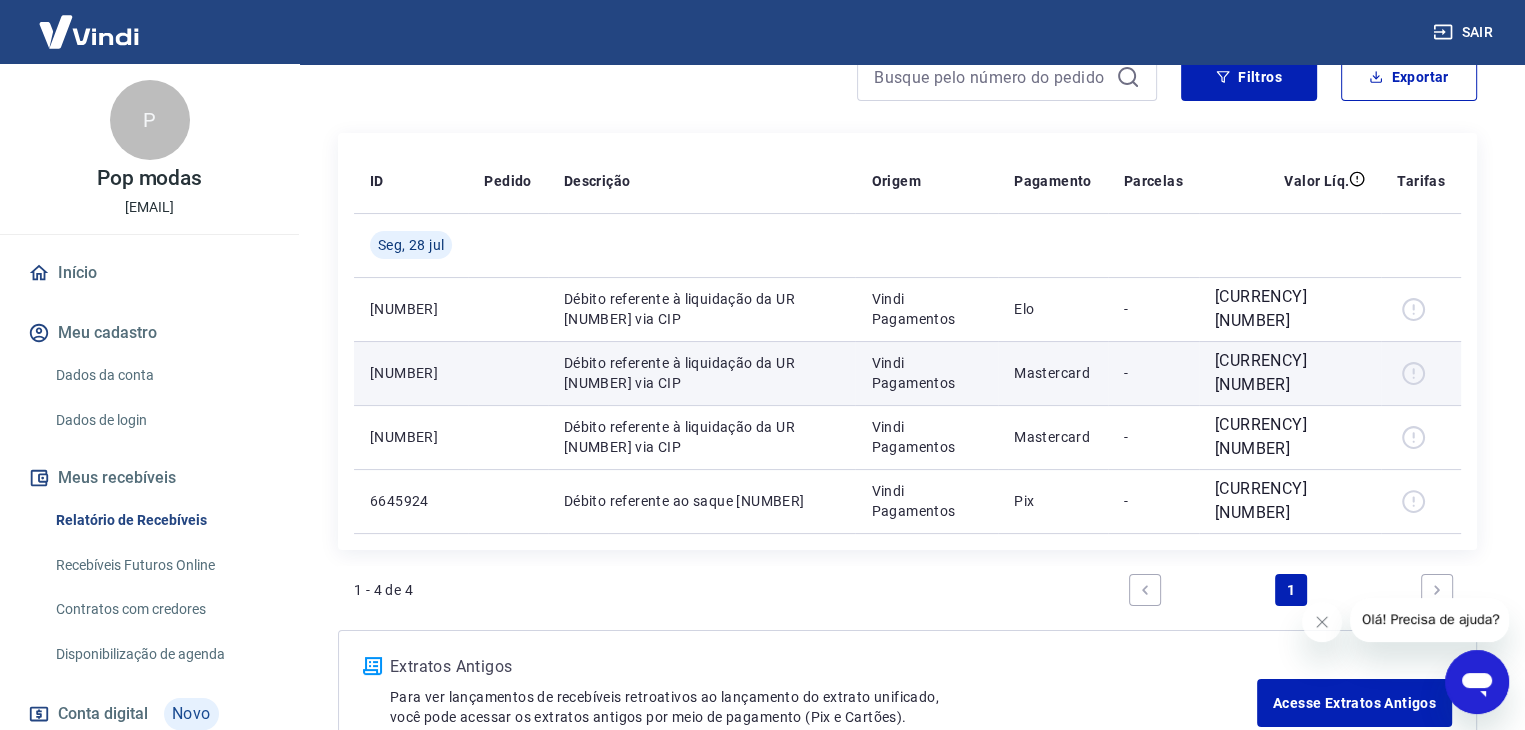 click at bounding box center (1421, 373) 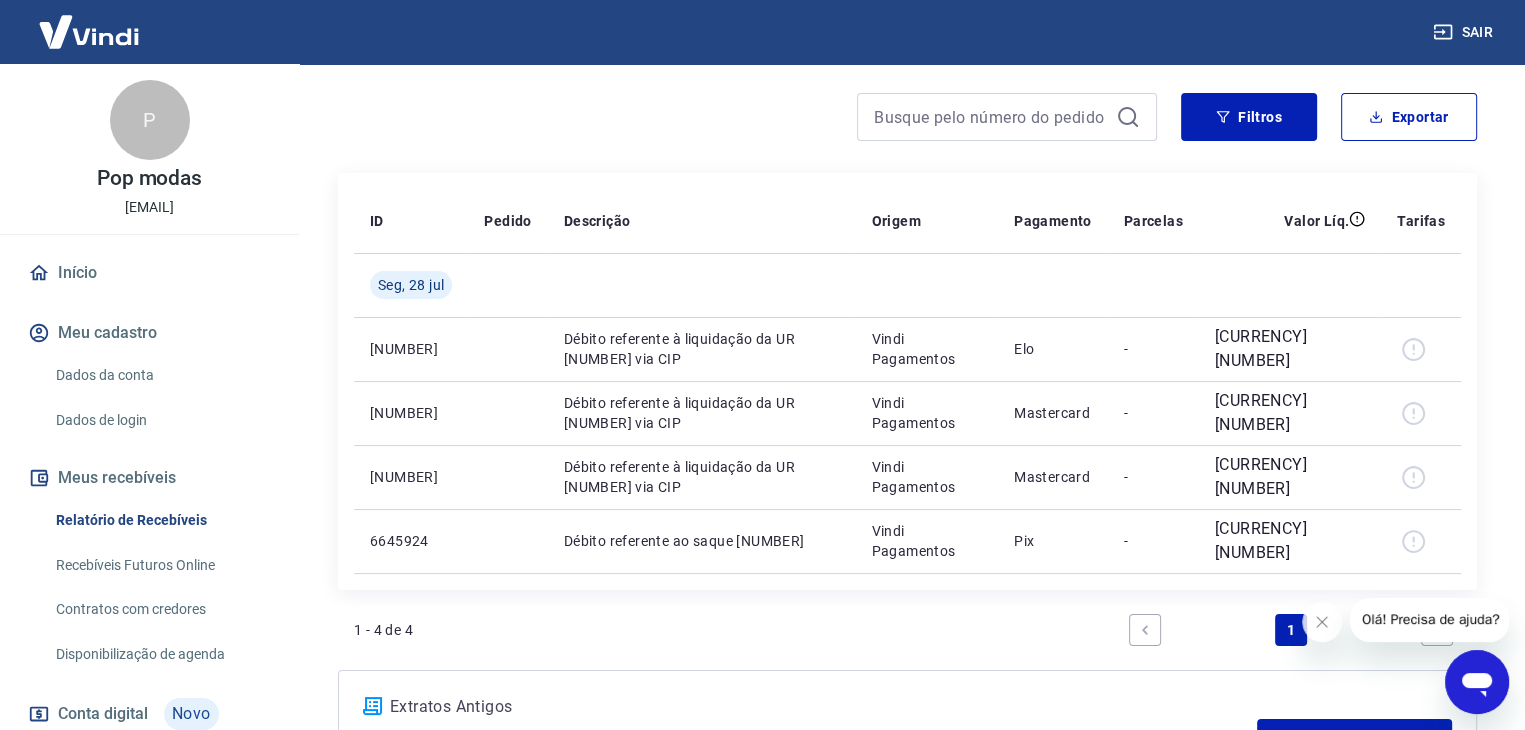 scroll, scrollTop: 158, scrollLeft: 0, axis: vertical 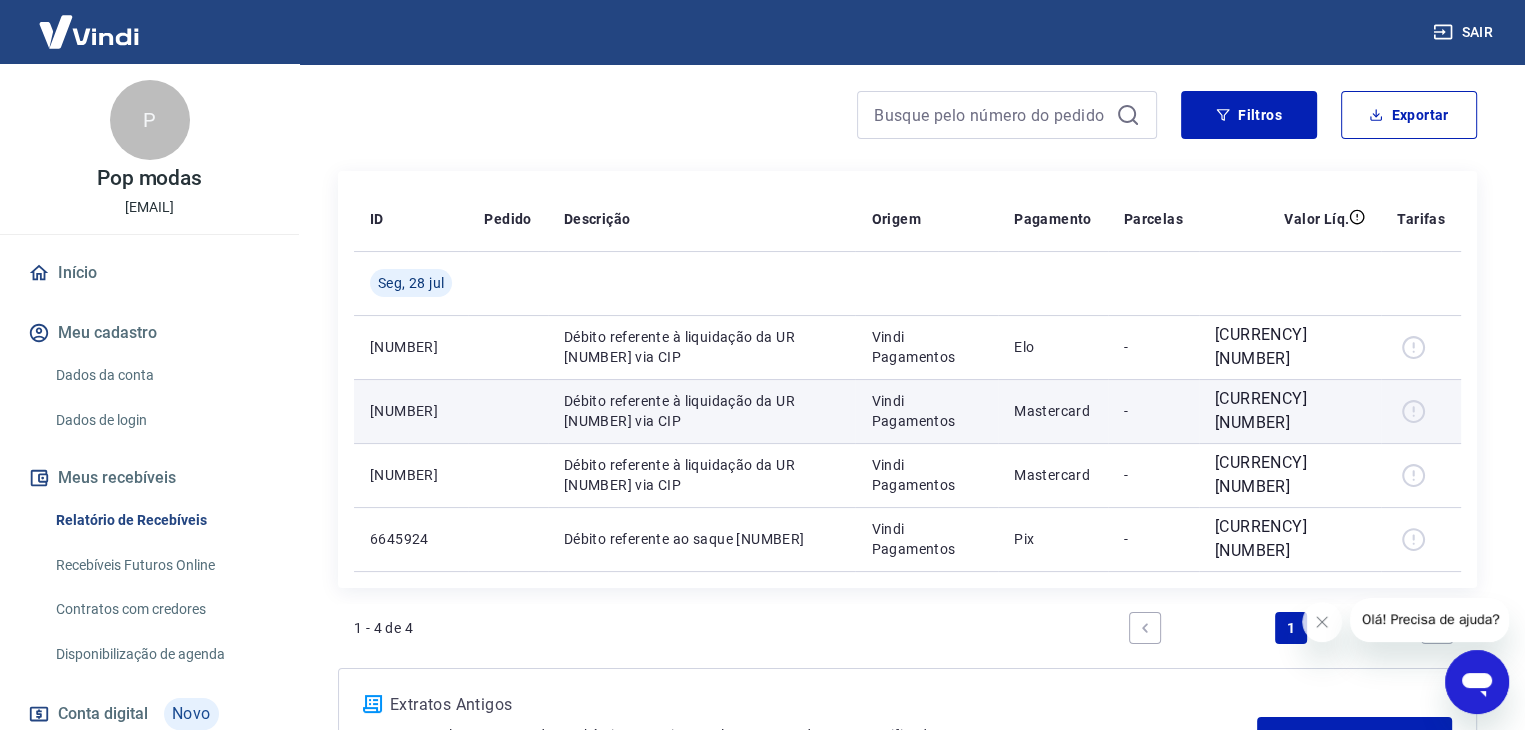 click at bounding box center [1421, 411] 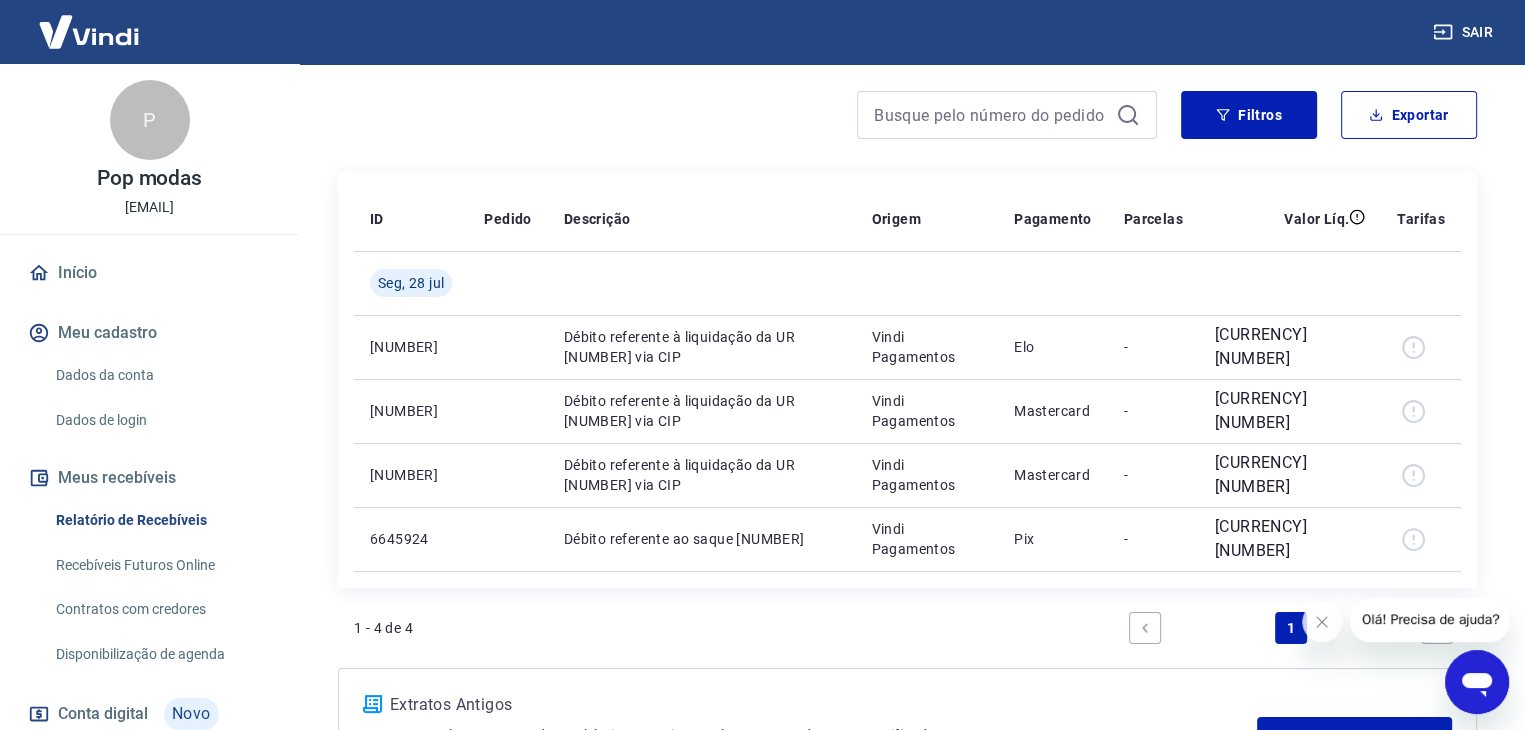 scroll, scrollTop: 0, scrollLeft: 0, axis: both 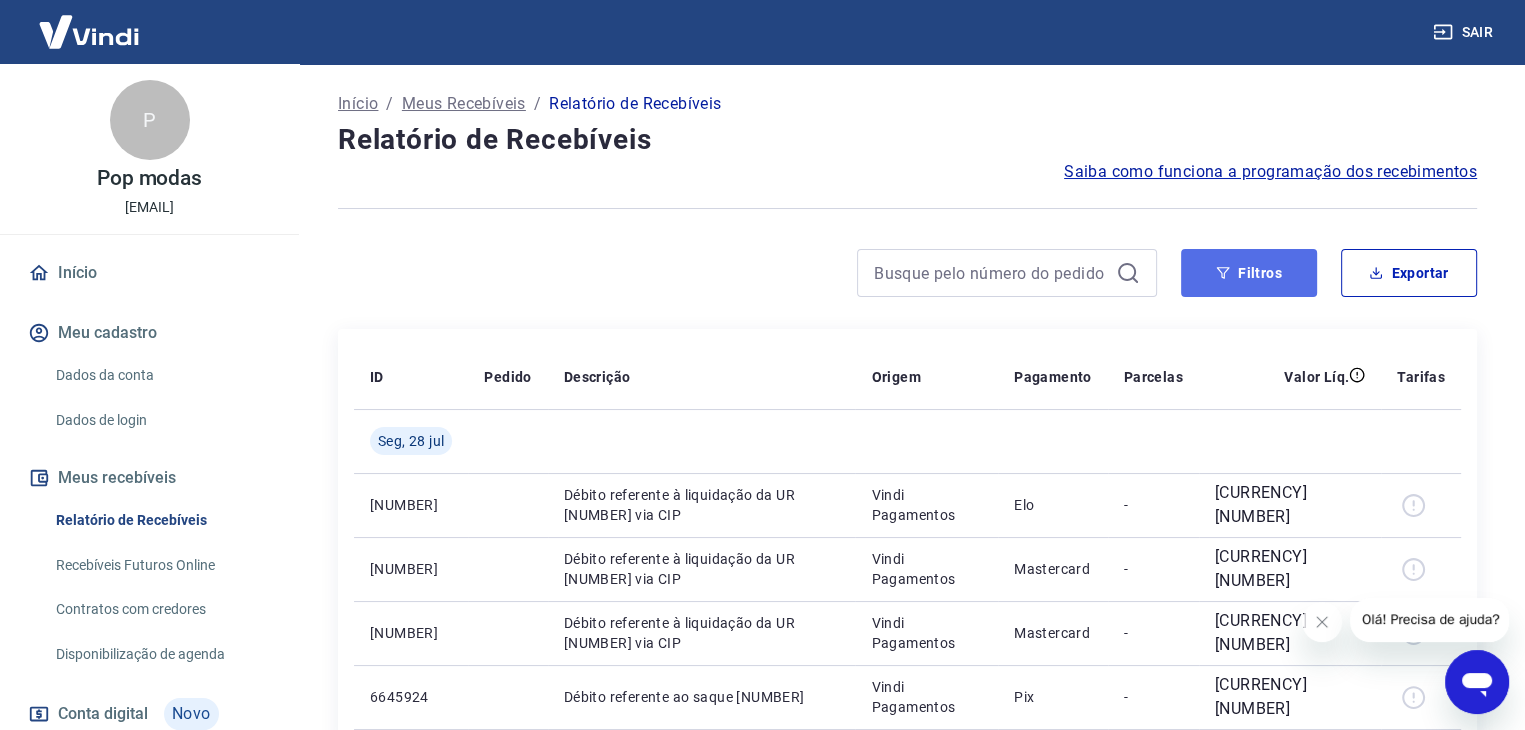 click on "Filtros" at bounding box center [1249, 273] 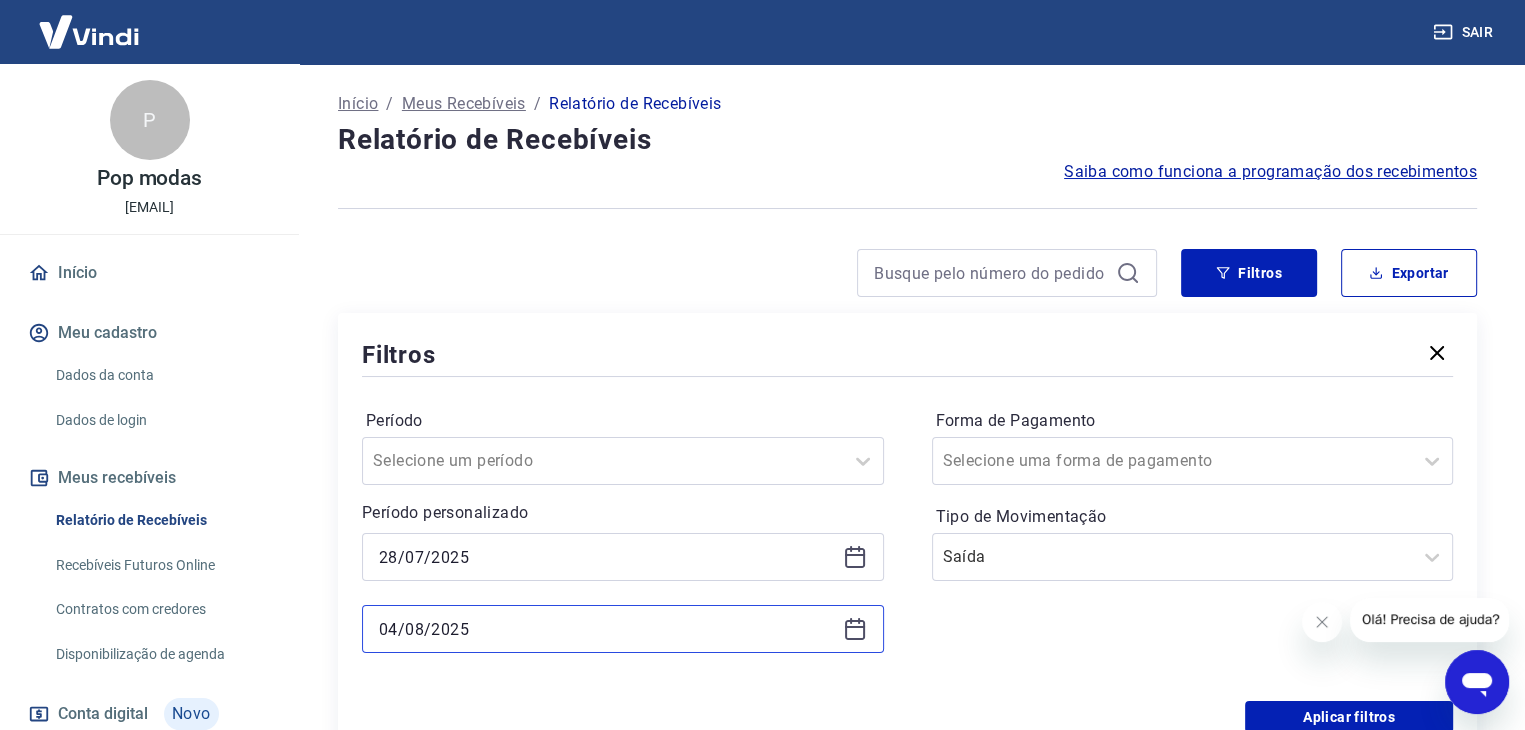 click on "04/08/2025" at bounding box center [607, 629] 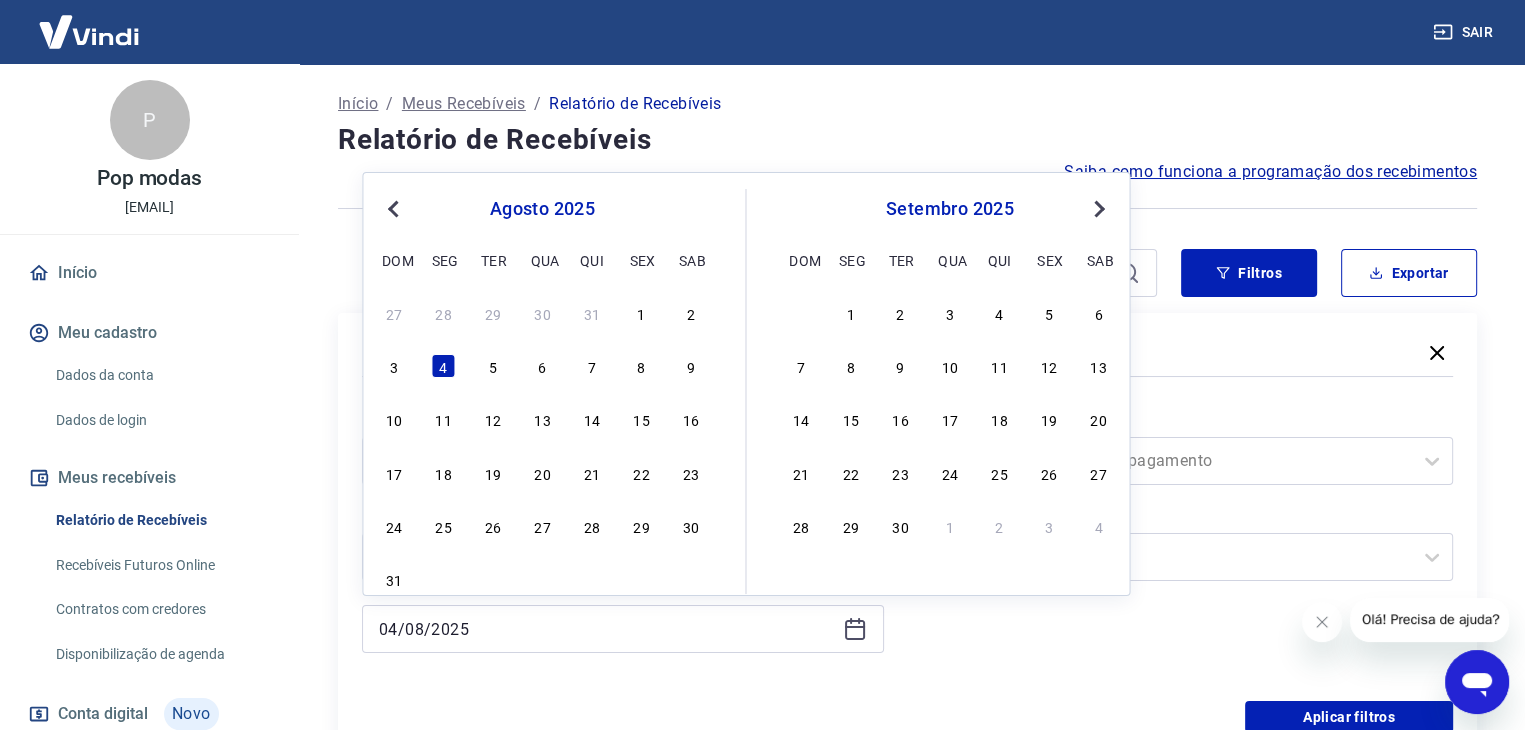 click on "3 4 5 6 7 8 9" at bounding box center [542, 366] 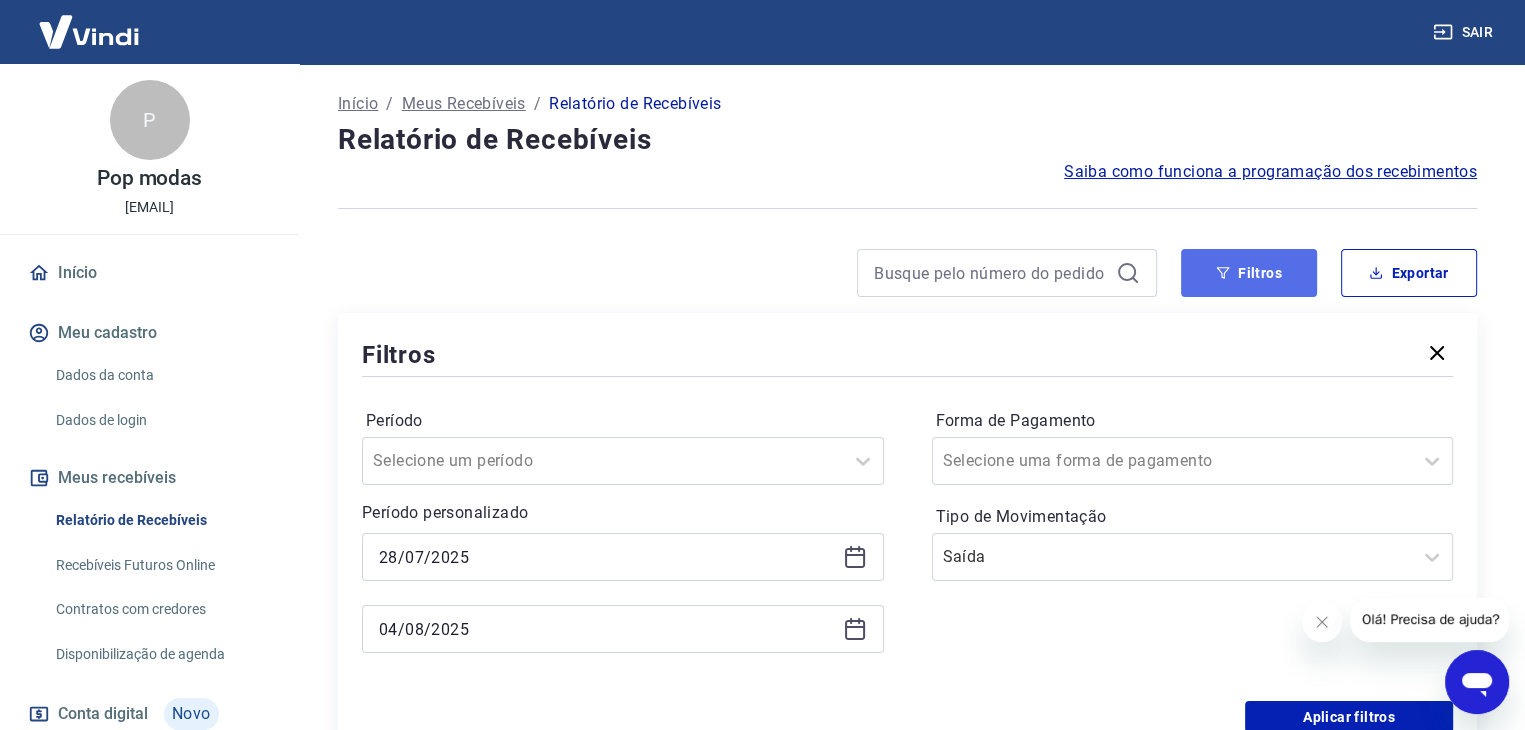 click on "Filtros" at bounding box center (1249, 273) 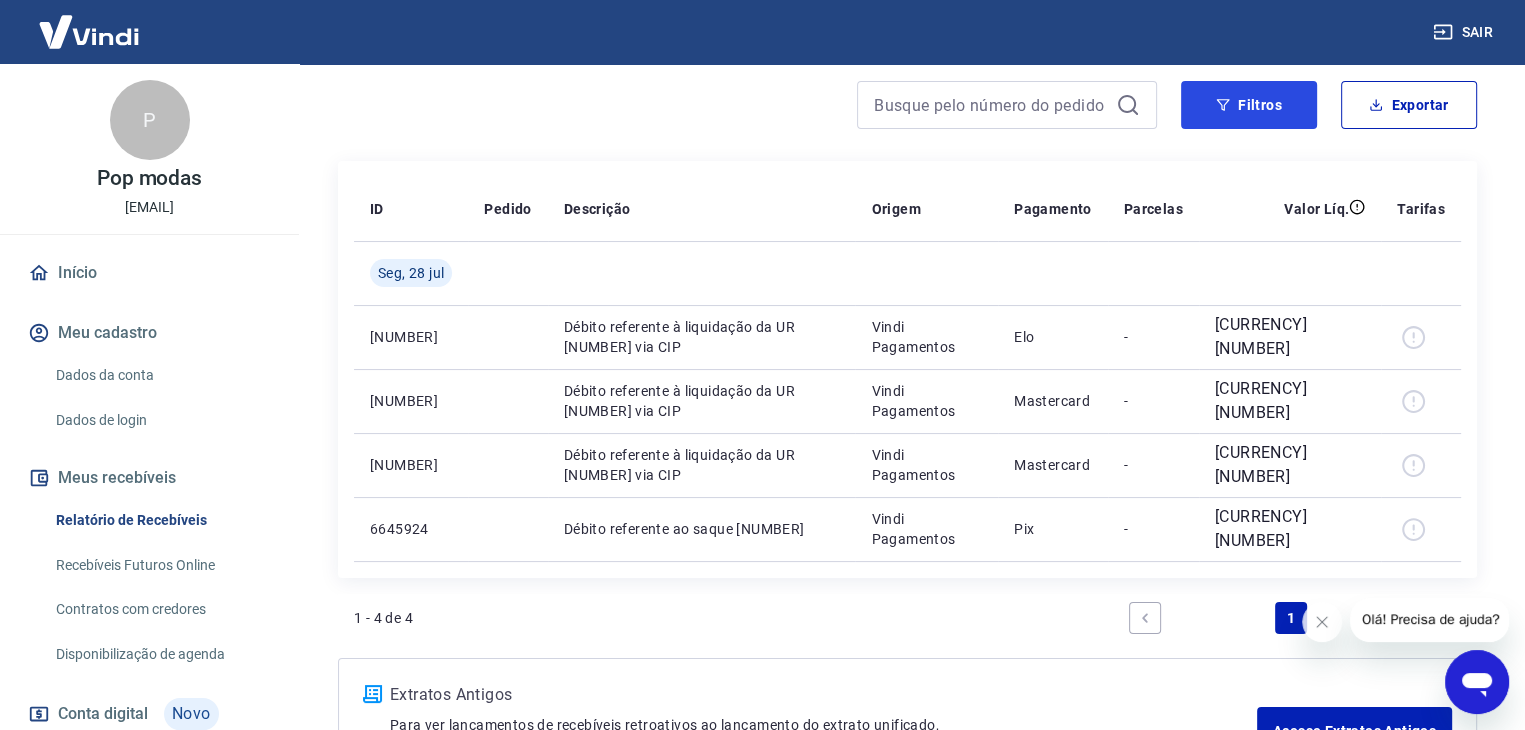 scroll, scrollTop: 165, scrollLeft: 0, axis: vertical 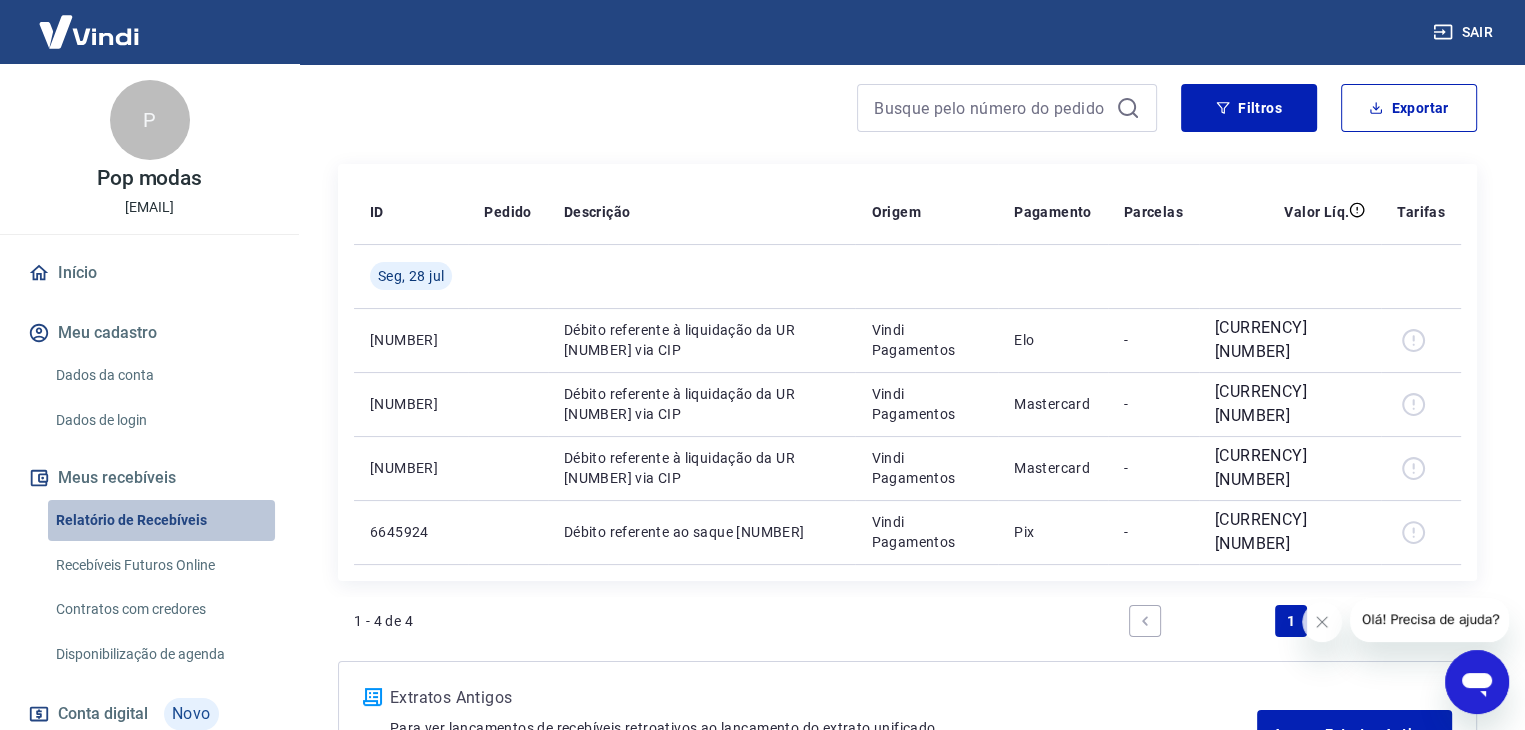 click on "Relatório de Recebíveis" at bounding box center [161, 520] 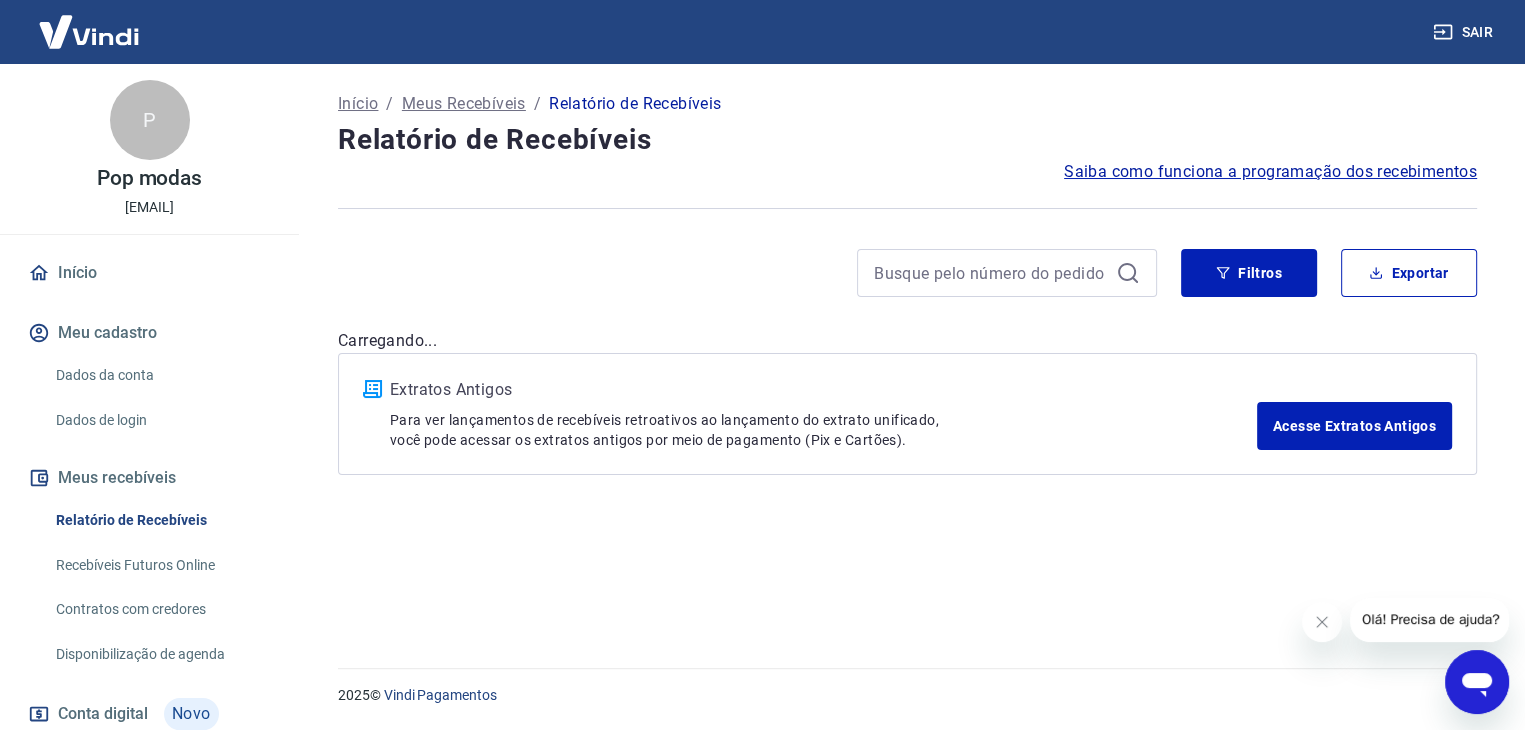 scroll, scrollTop: 0, scrollLeft: 0, axis: both 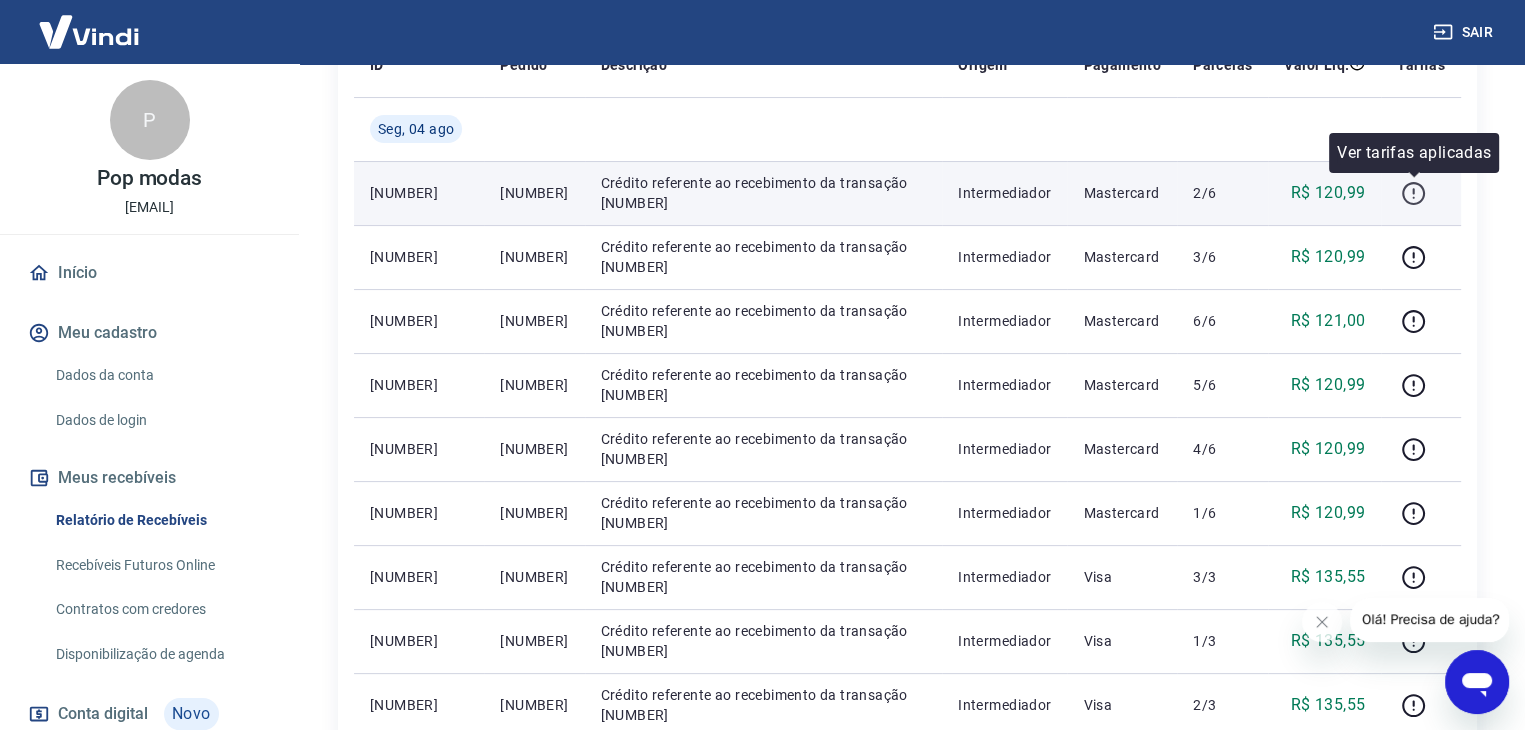 click 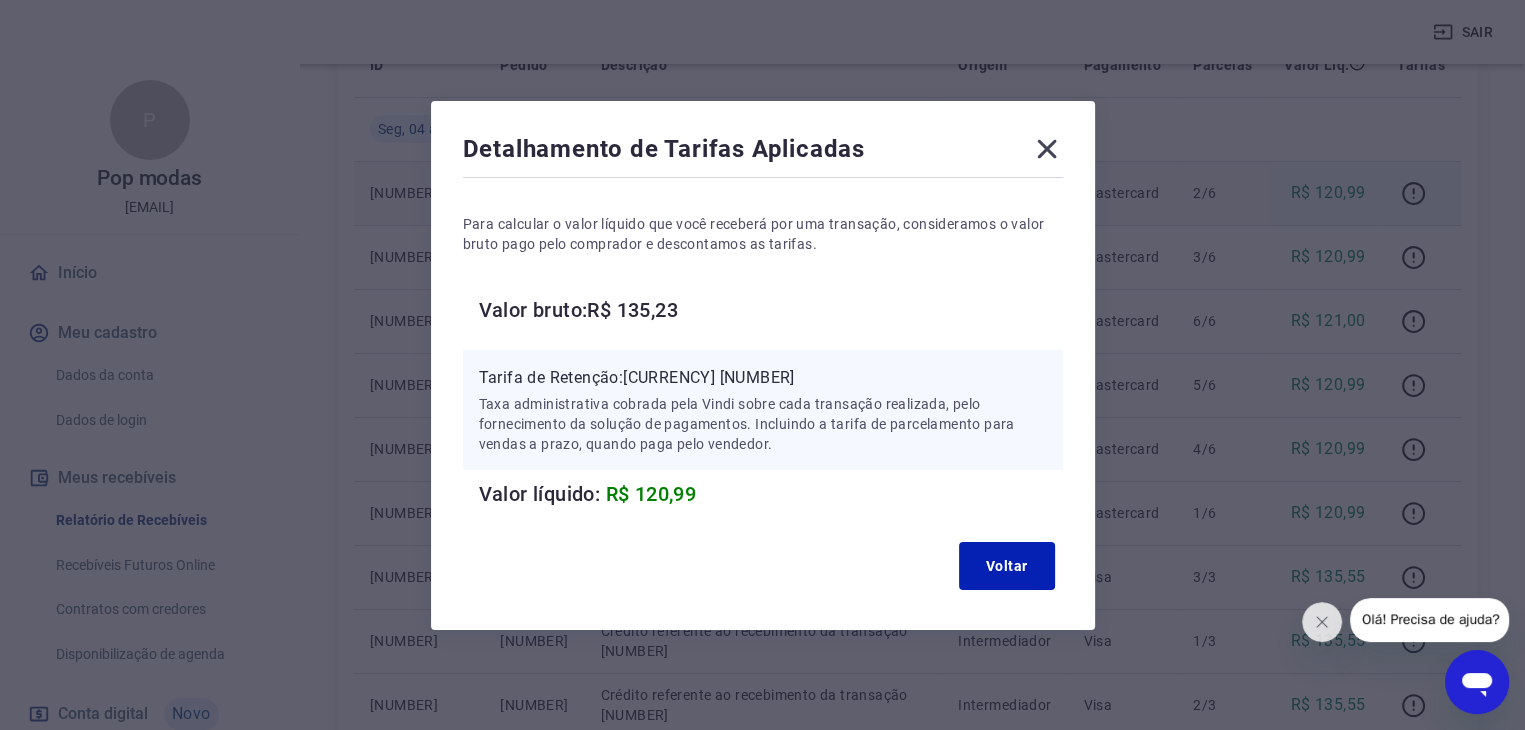 click 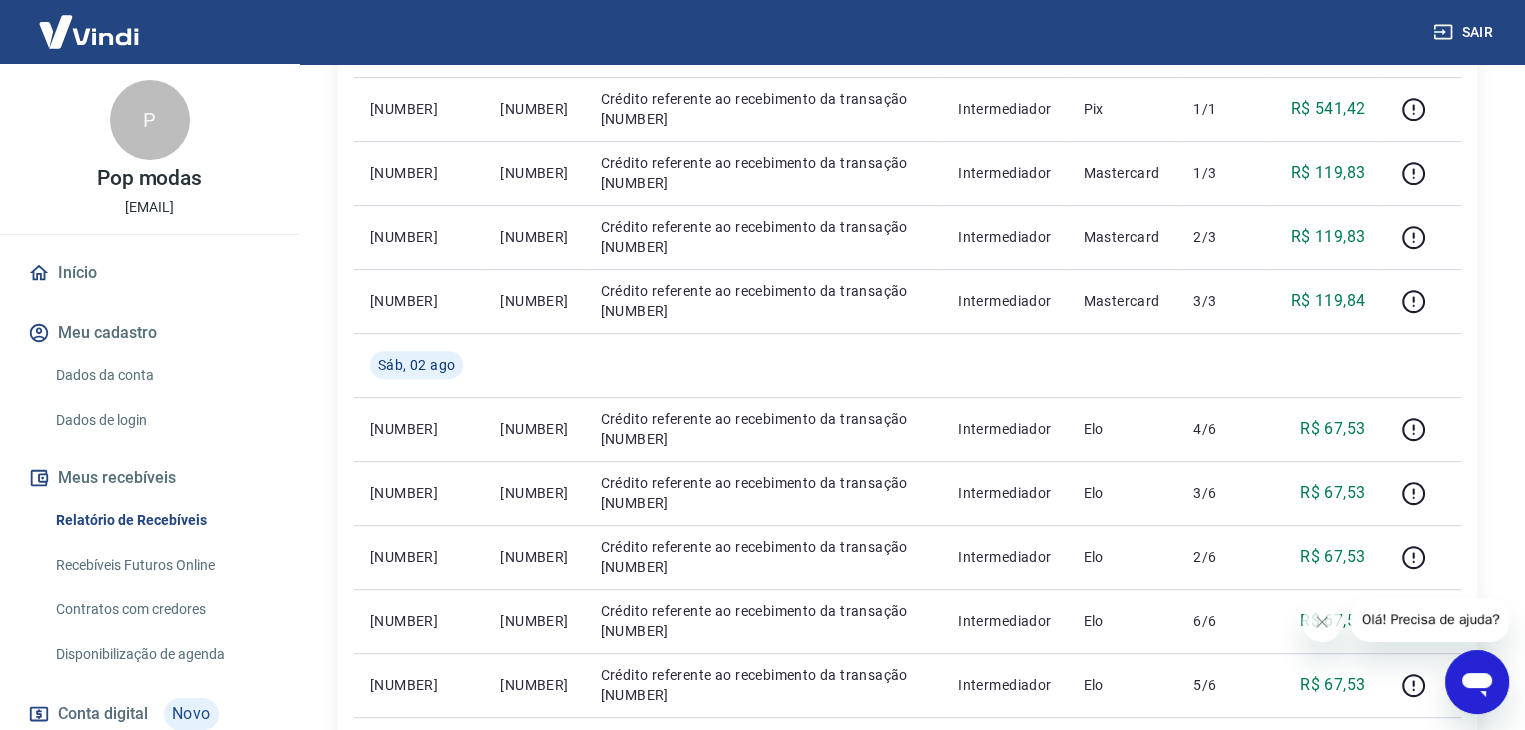 scroll, scrollTop: 0, scrollLeft: 0, axis: both 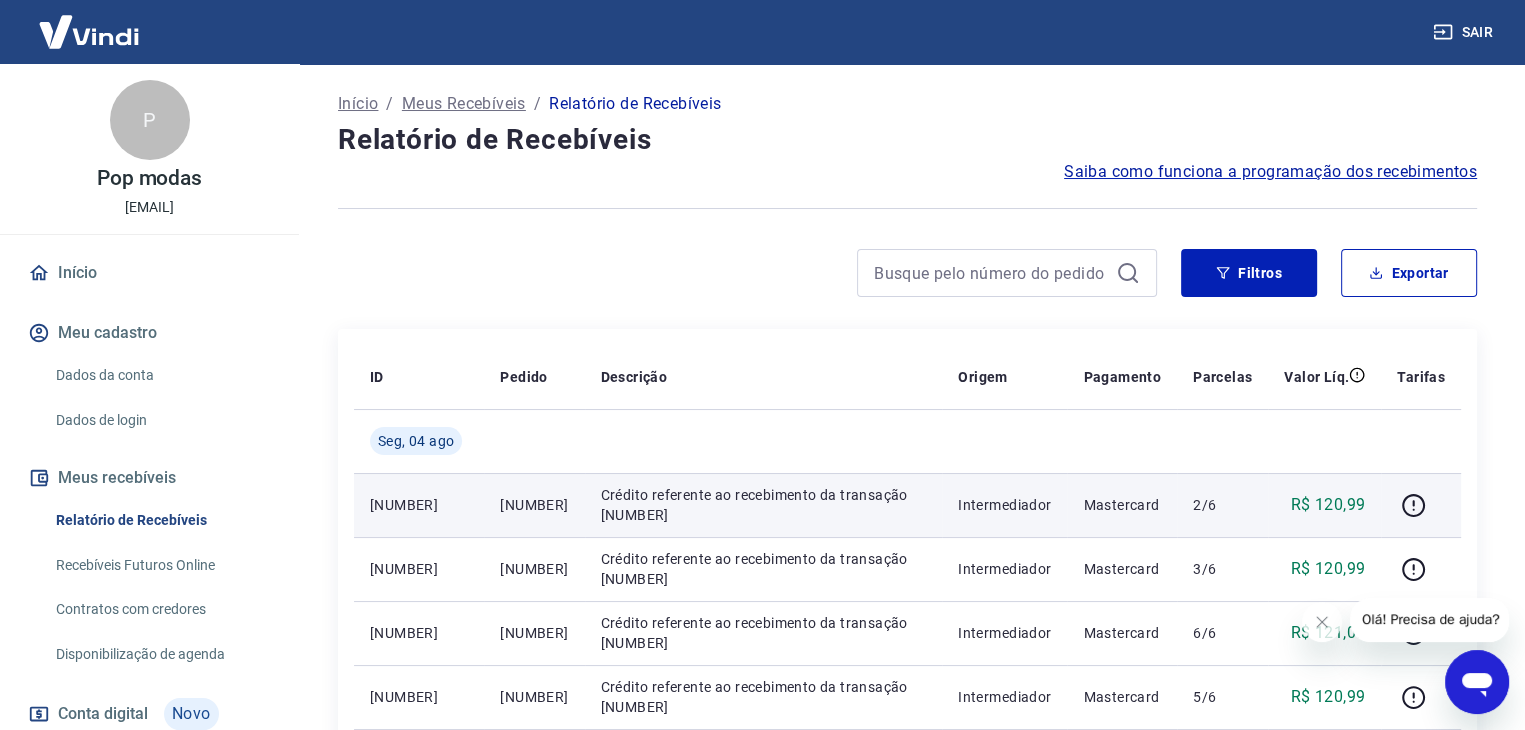 click on "Filtros Exportar" at bounding box center [907, 281] 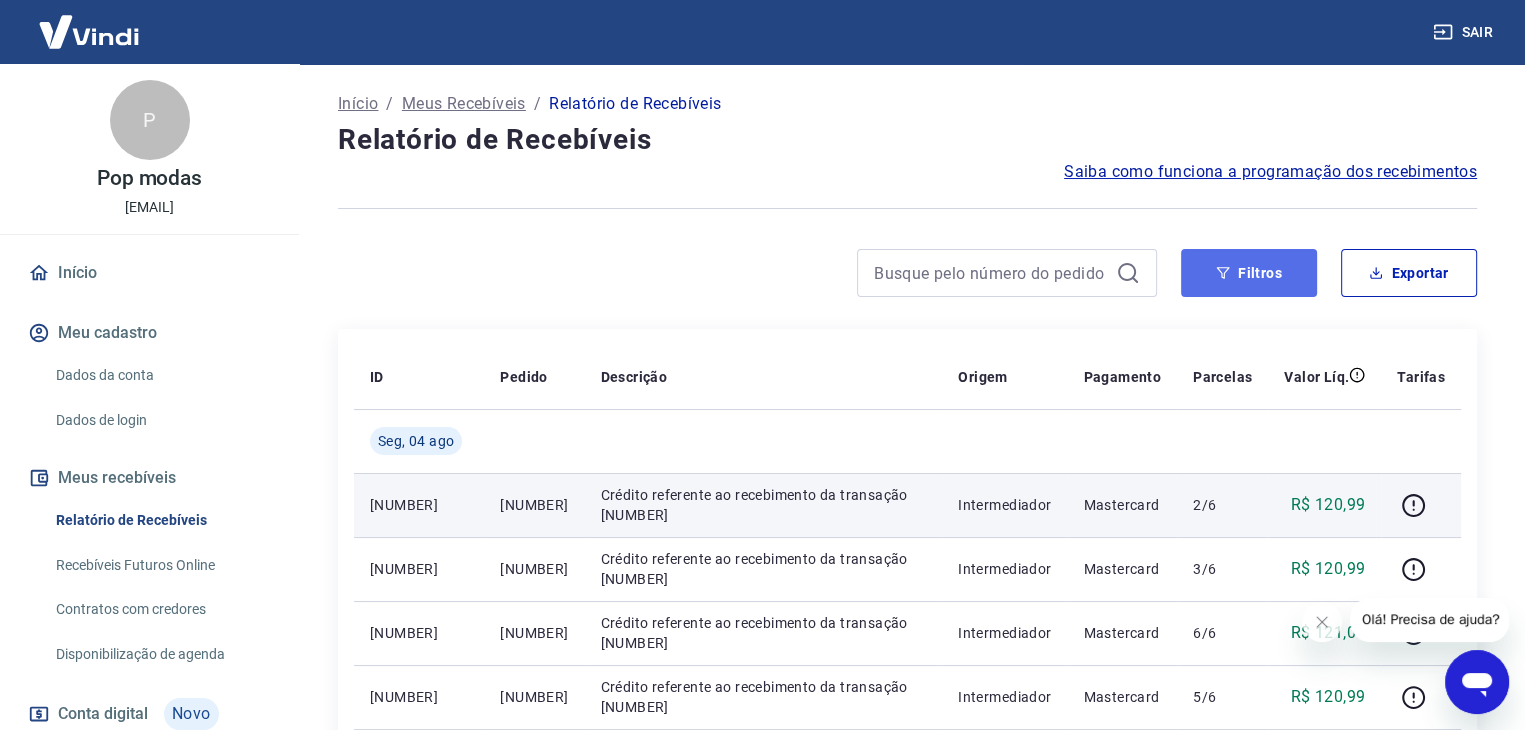 click on "Filtros" at bounding box center (1249, 273) 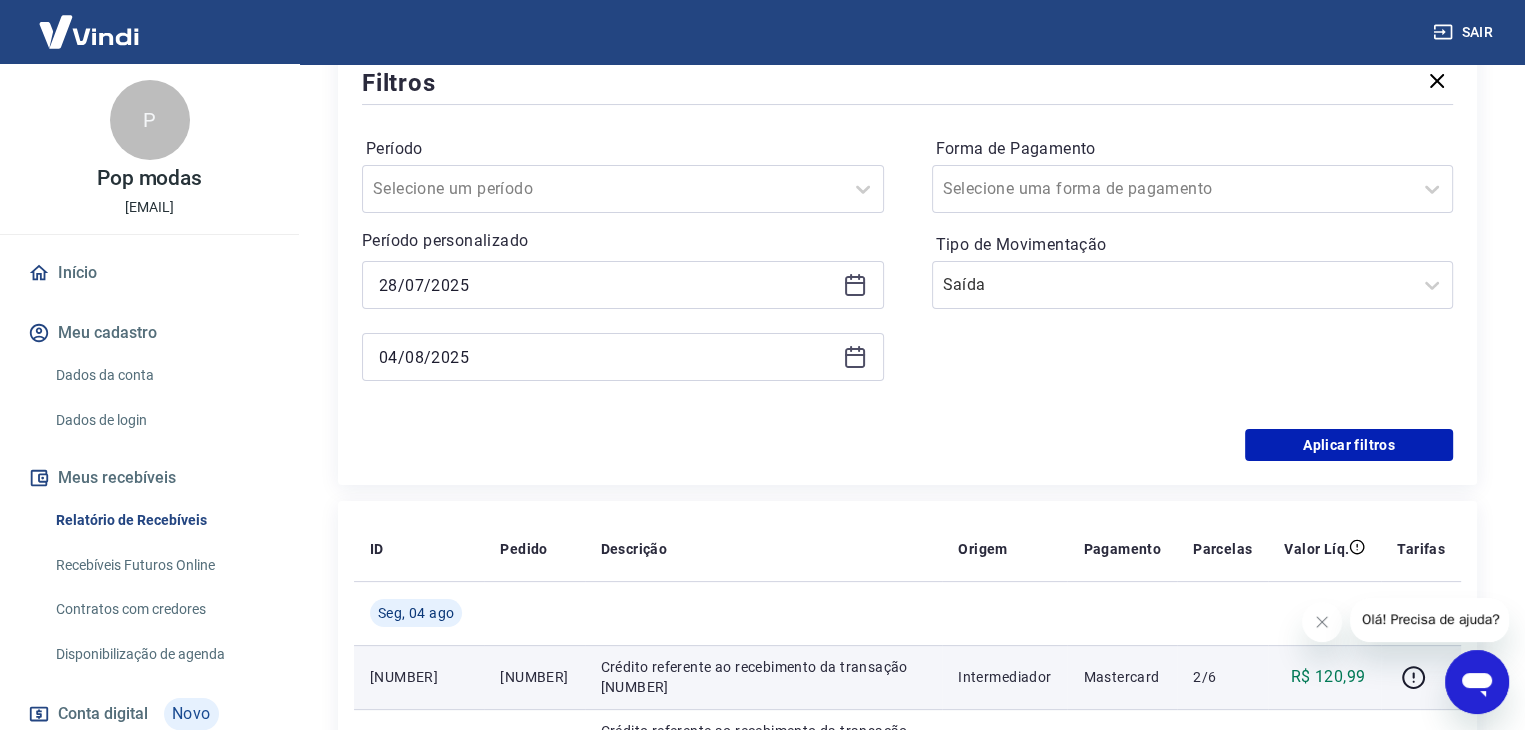 scroll, scrollTop: 275, scrollLeft: 0, axis: vertical 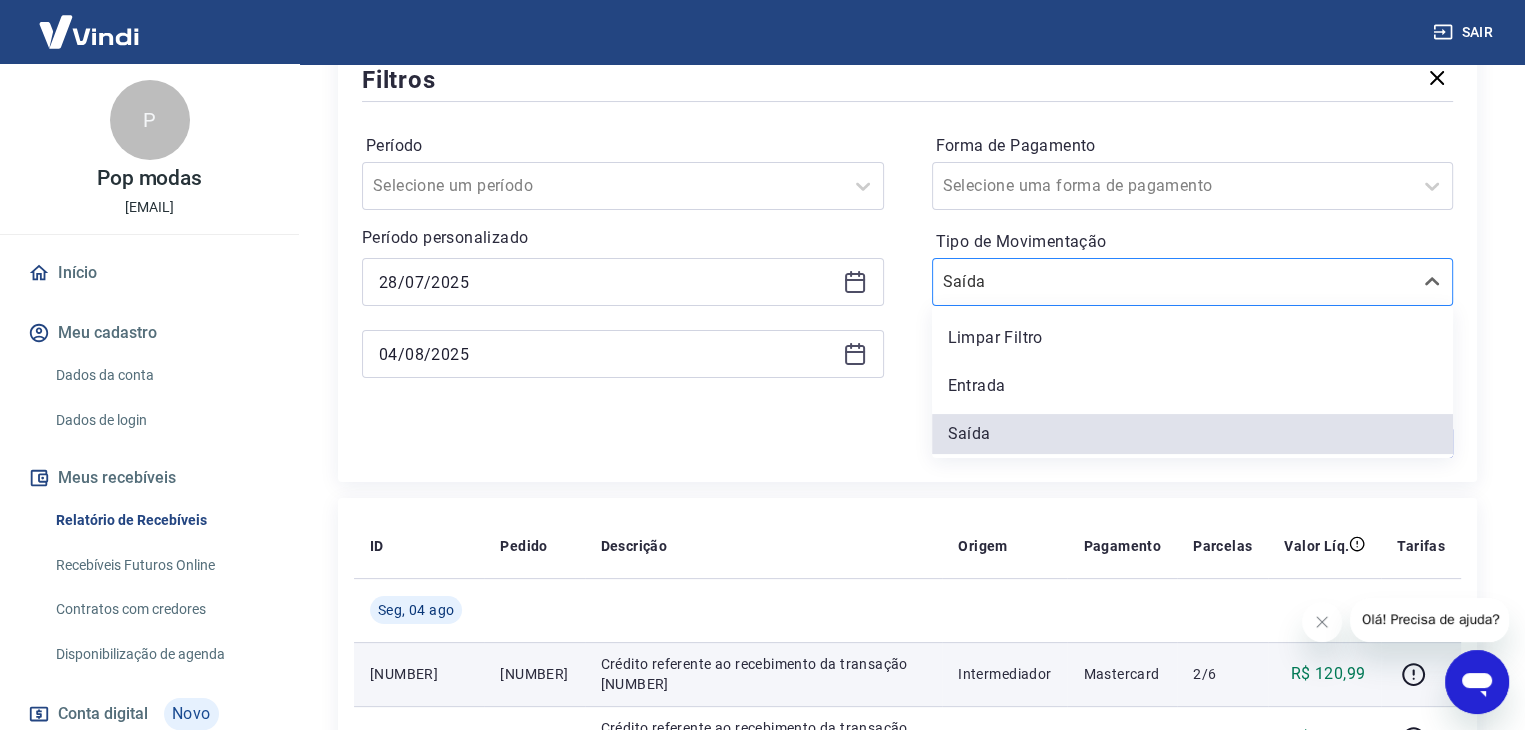 click on "Saída" at bounding box center (1173, 282) 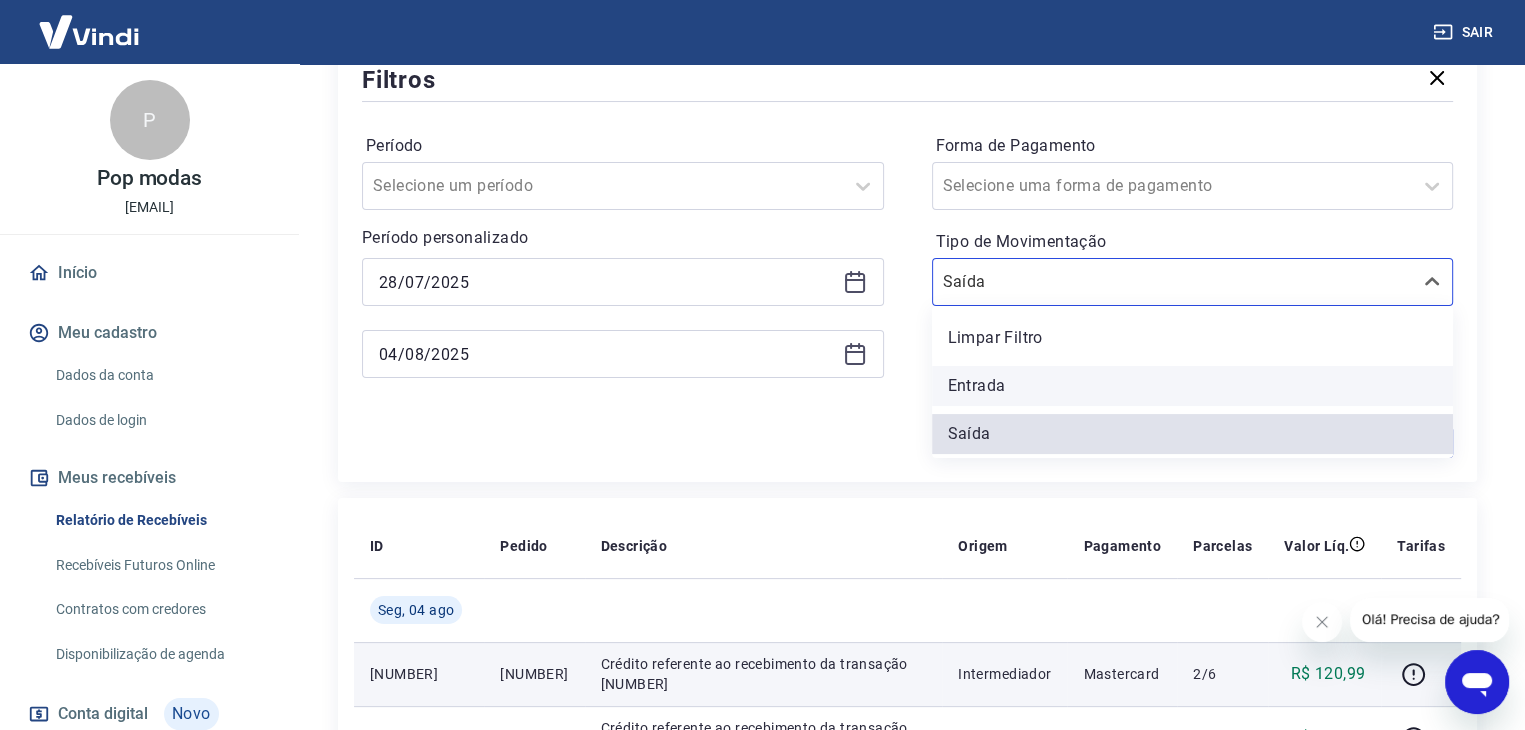 click on "Entrada" at bounding box center (1193, 386) 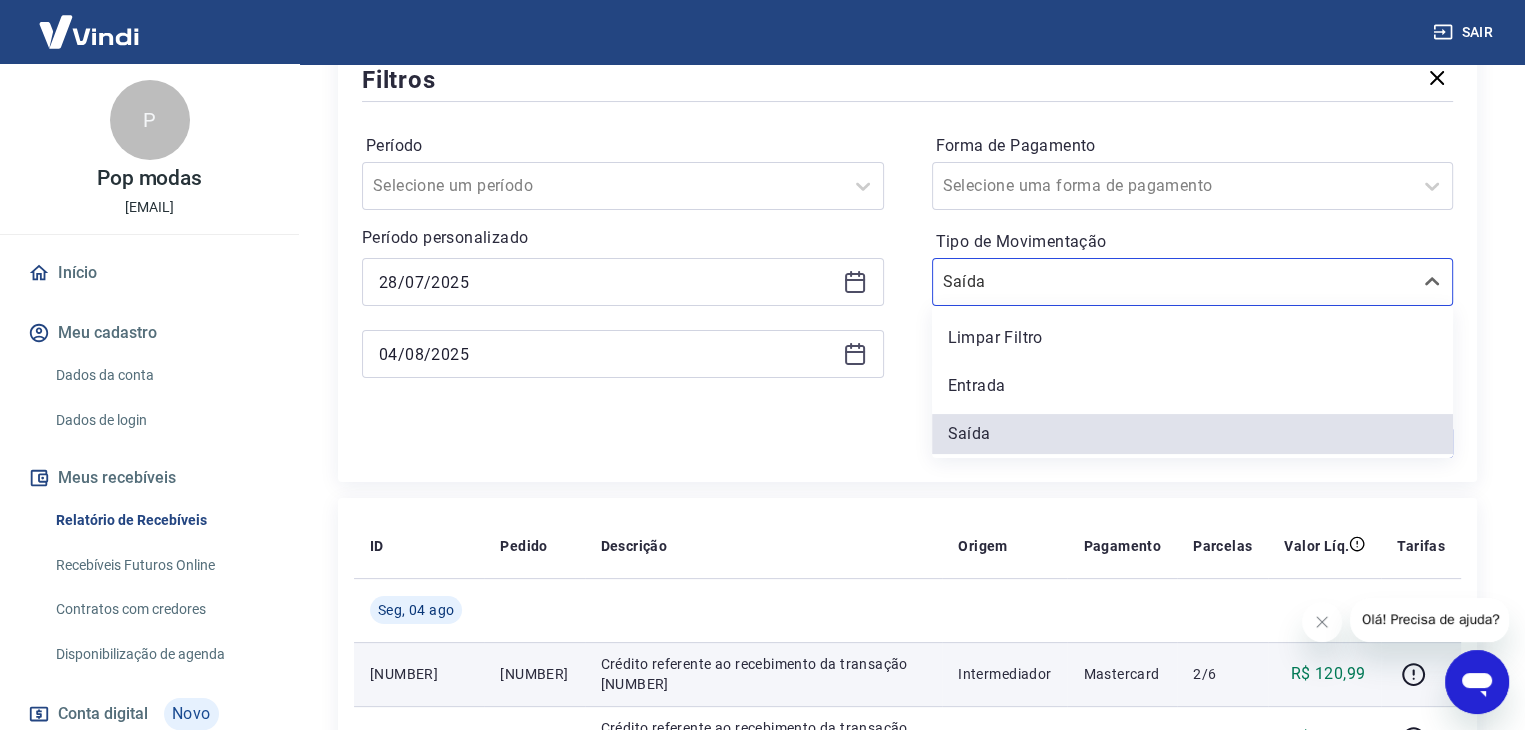 click on "Forma de Pagamento Selecione uma forma de pagamento Tipo de Movimentação option Entrada focused, 2 of 3. 3 results available. Use Up and Down to choose options, press Enter to select the currently focused option, press Escape to exit the menu, press Tab to select the option and exit the menu. Saída Limpar Filtro Entrada Saída" at bounding box center [1193, 266] 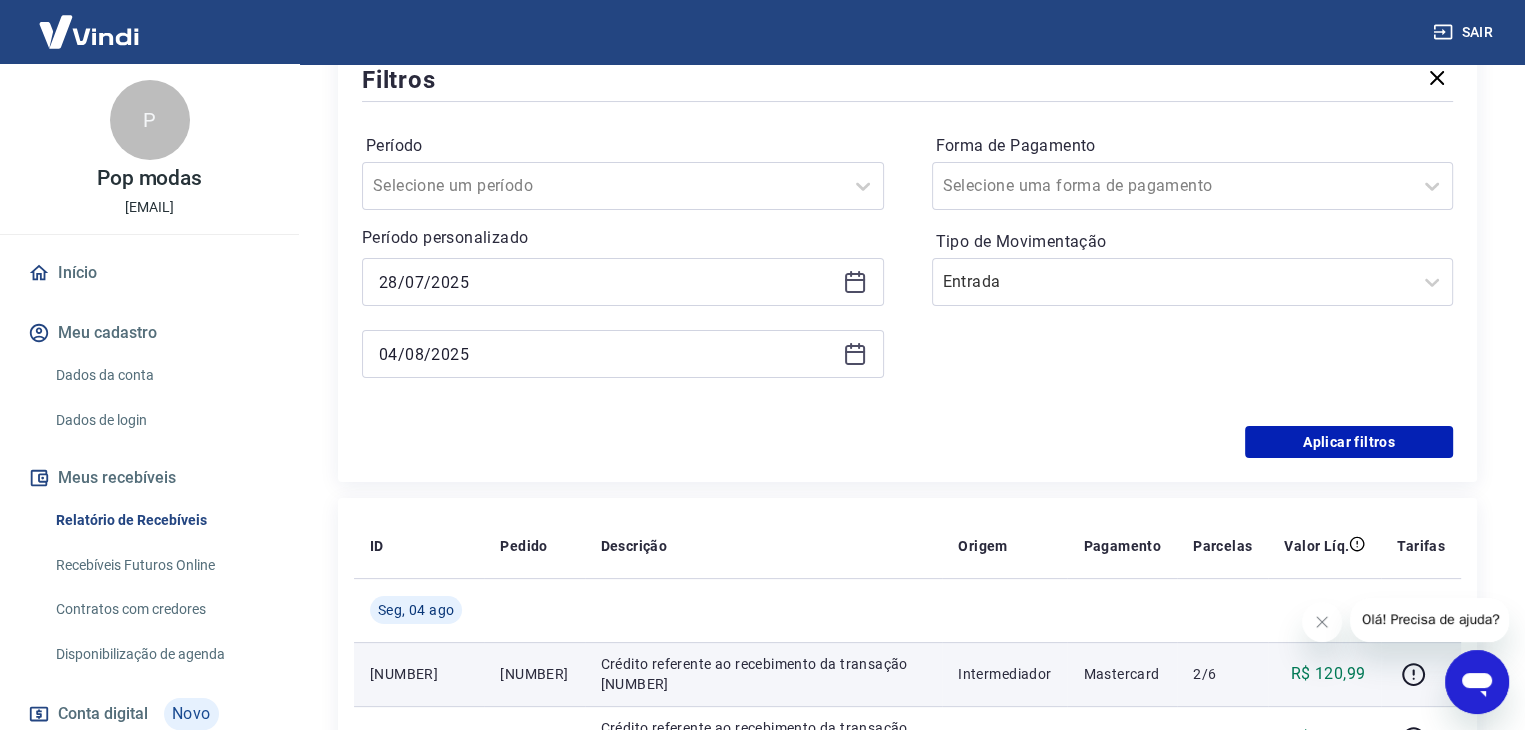 click on "Filtros Período Selecione um período Período personalizado 28/07/2025 04/08/2025 Forma de Pagamento Selecione uma forma de pagamento Tipo de Movimentação Entrada Aplicar filtros" at bounding box center [907, 260] 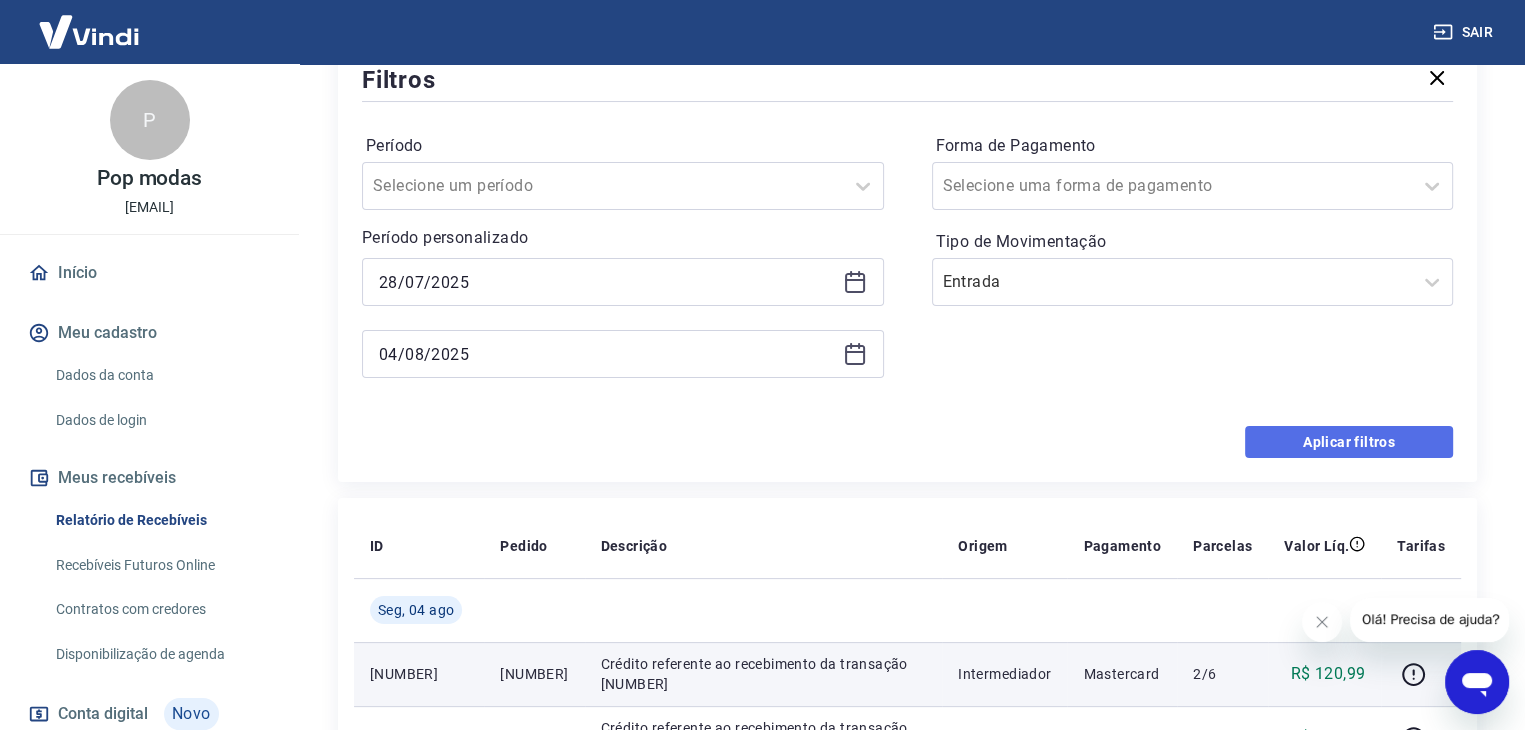 click on "Aplicar filtros" at bounding box center [1349, 442] 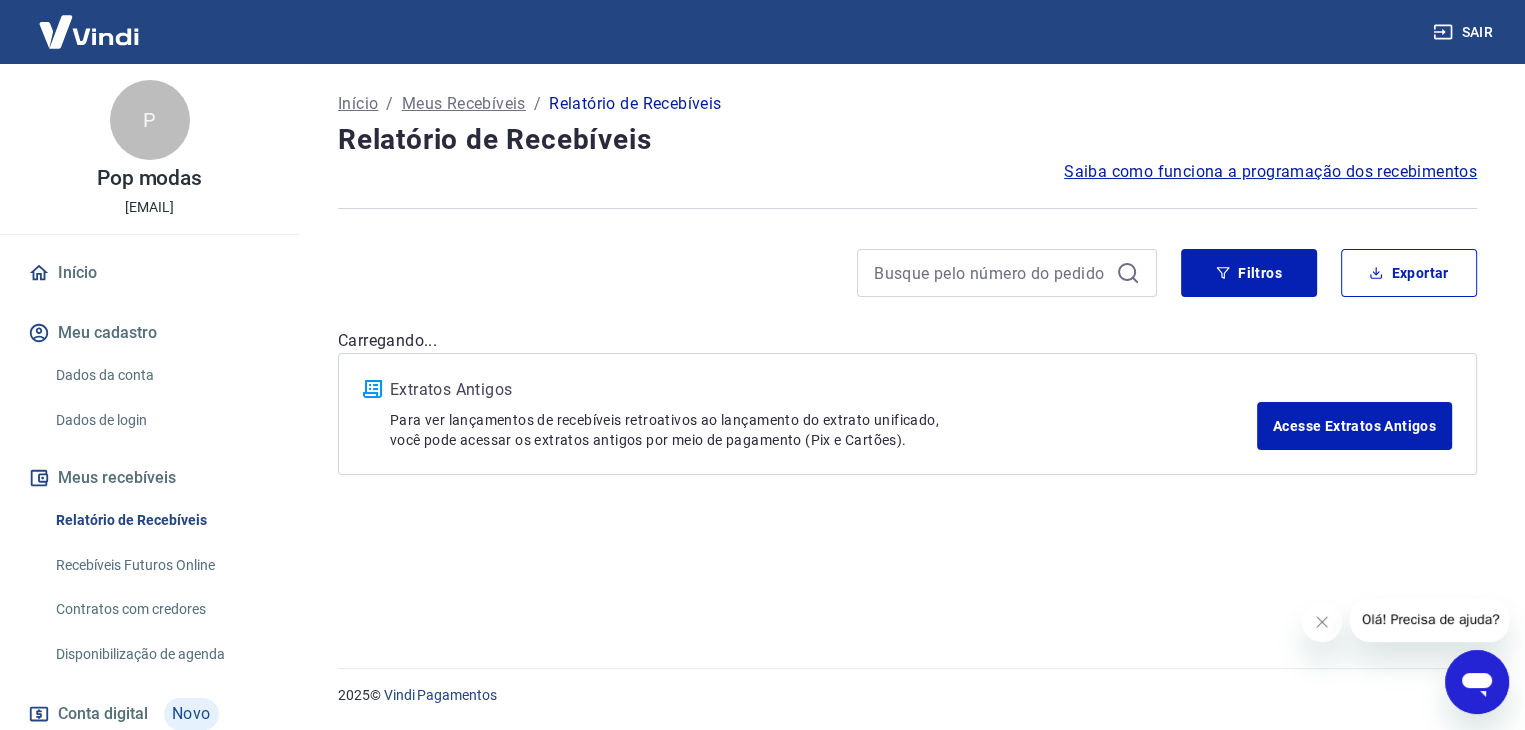 scroll, scrollTop: 0, scrollLeft: 0, axis: both 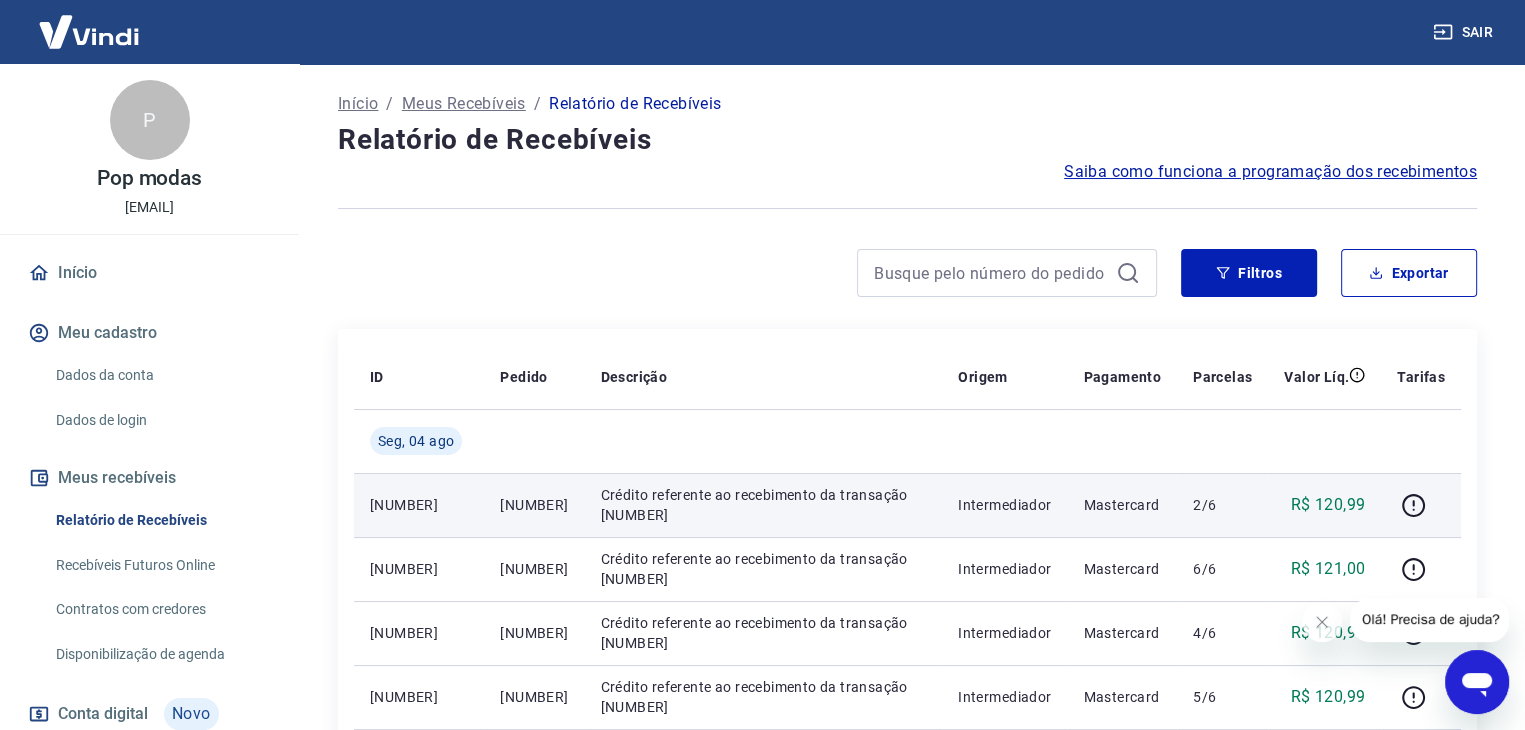 click on "Intermediador" at bounding box center (1004, 505) 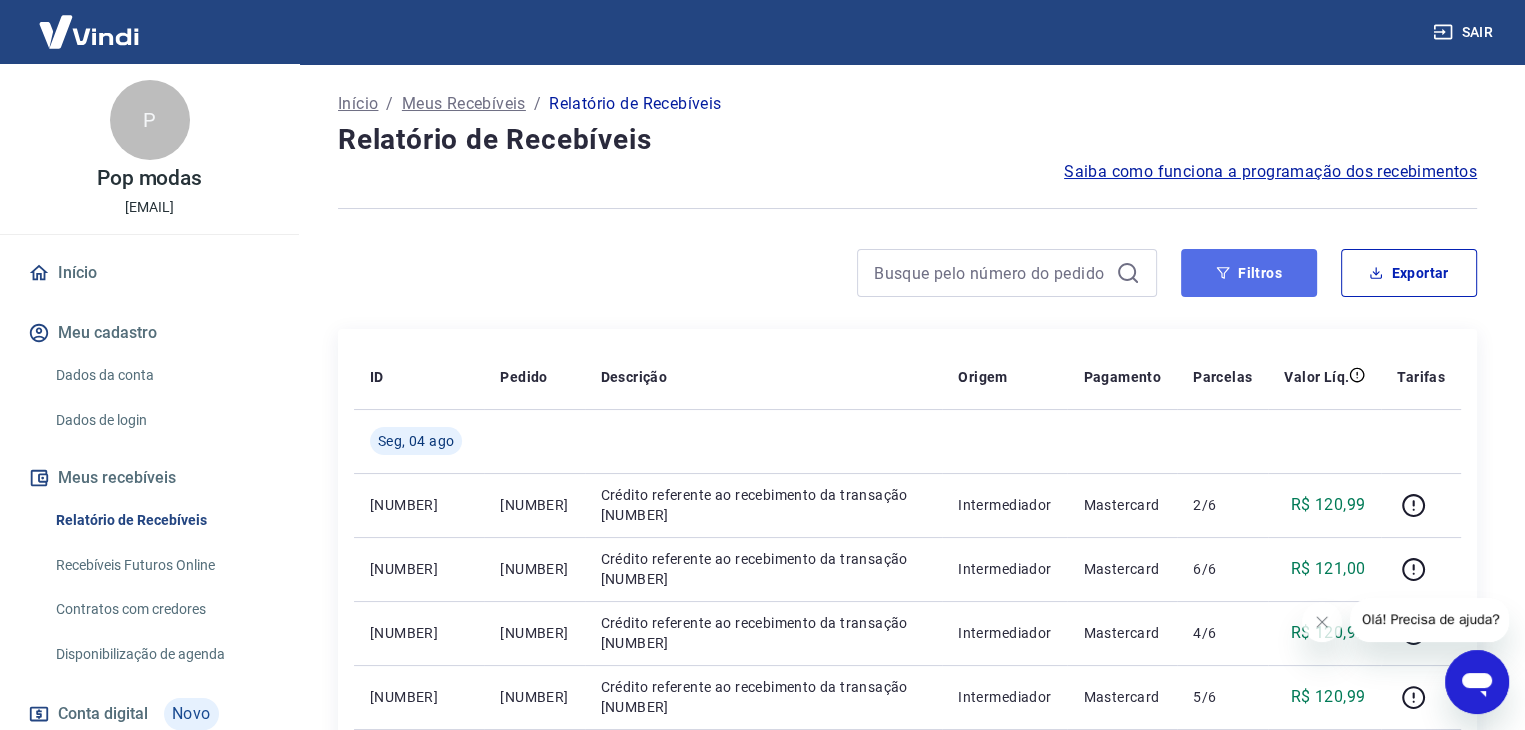 click on "Filtros" at bounding box center [1249, 273] 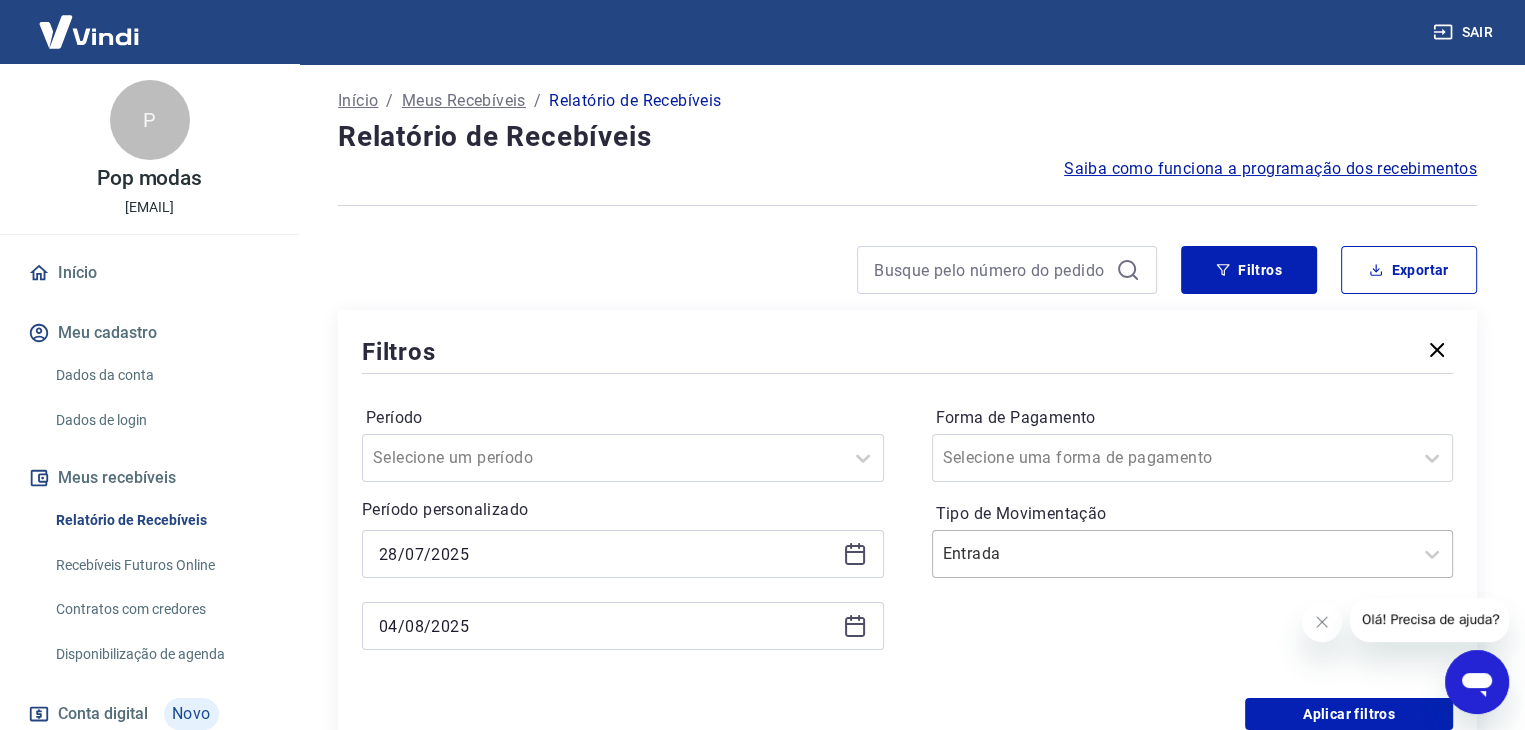 click at bounding box center [1173, 554] 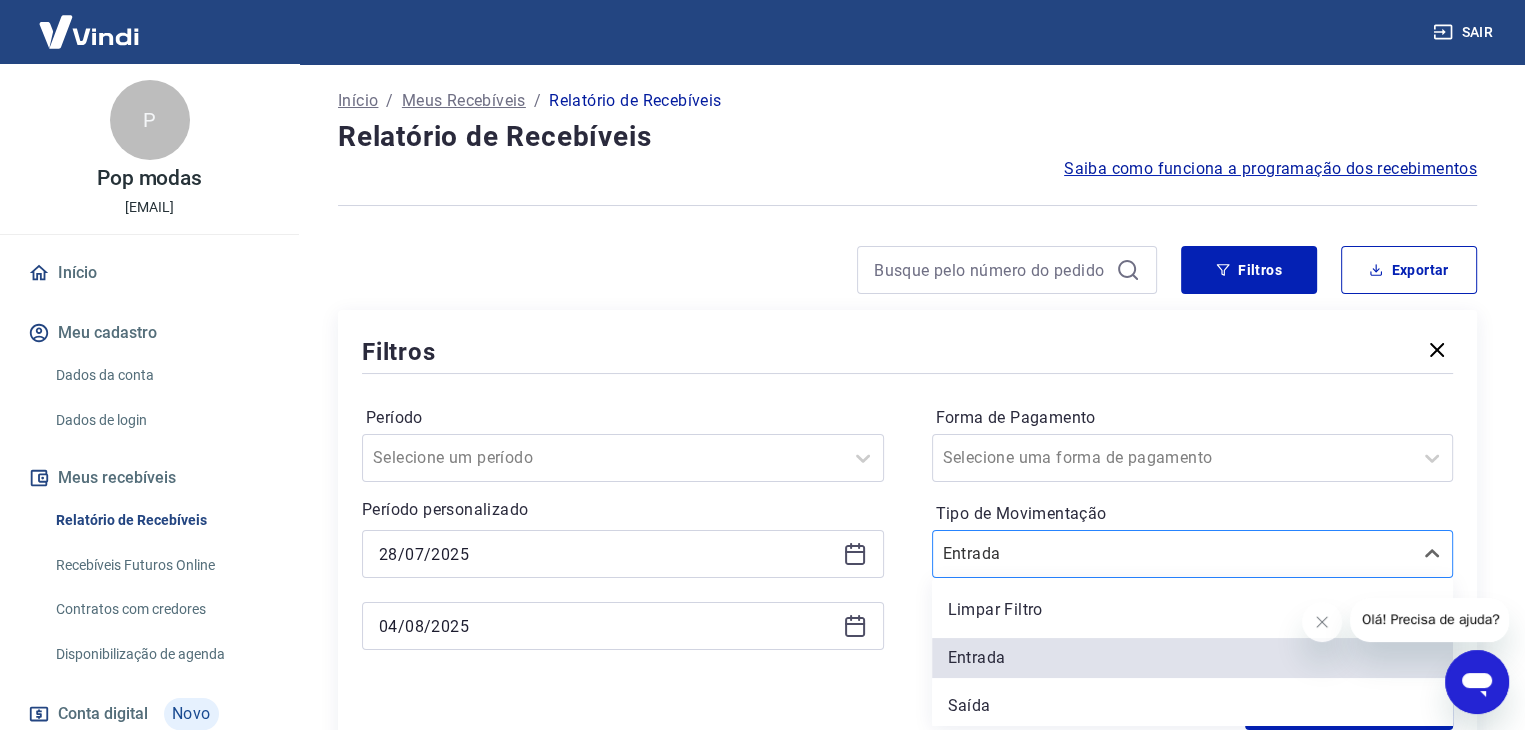 scroll, scrollTop: 4, scrollLeft: 0, axis: vertical 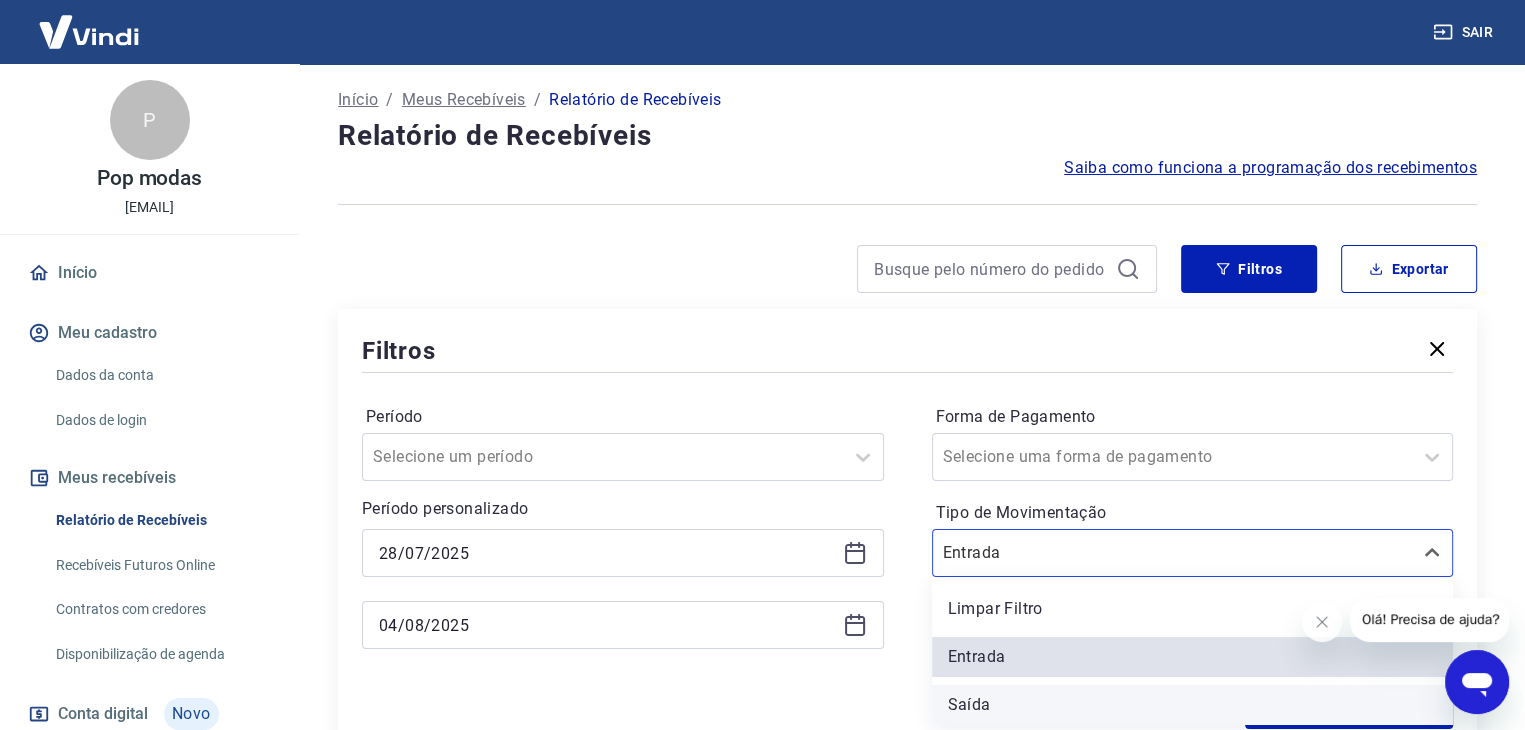 click on "Saída" at bounding box center (1193, 705) 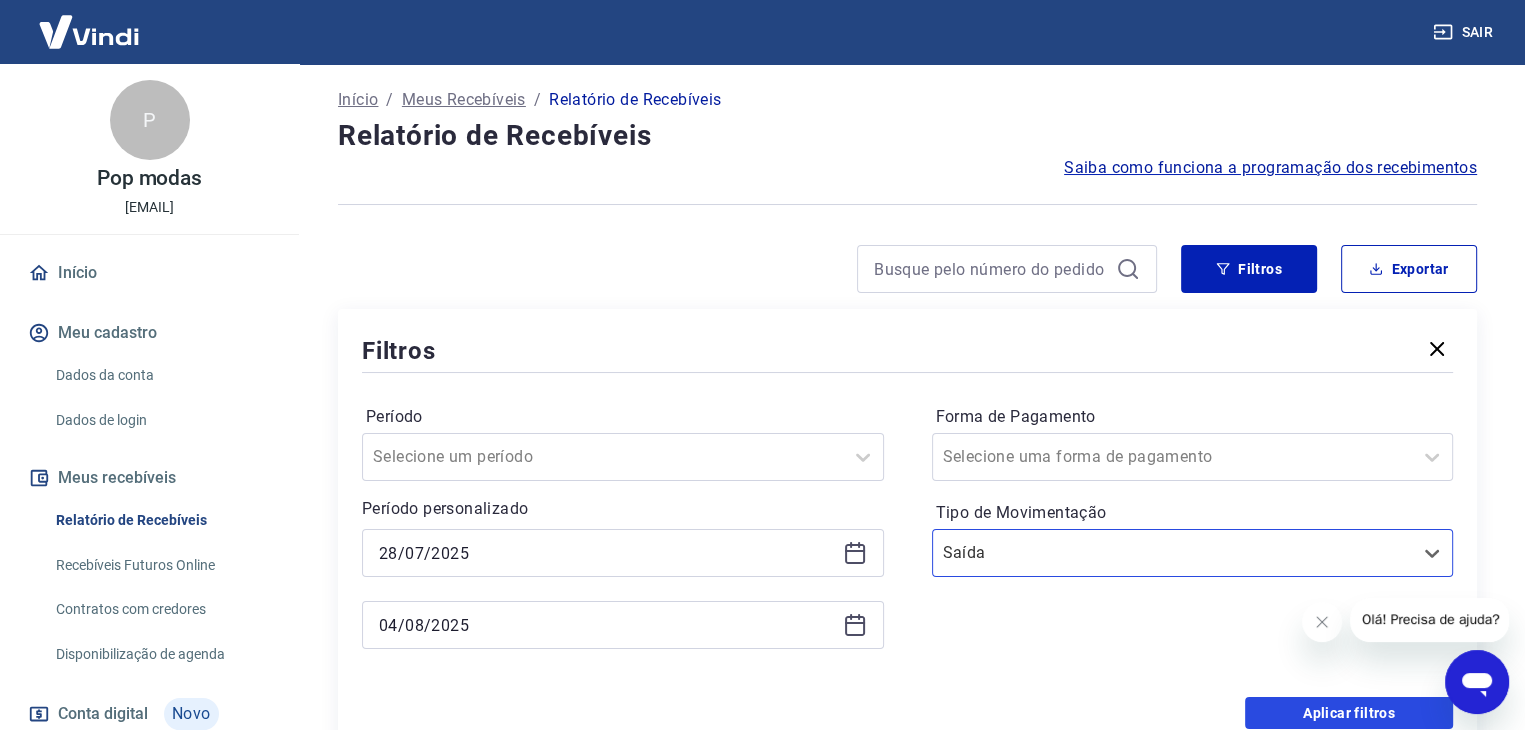 click on "Aplicar filtros" at bounding box center [1349, 713] 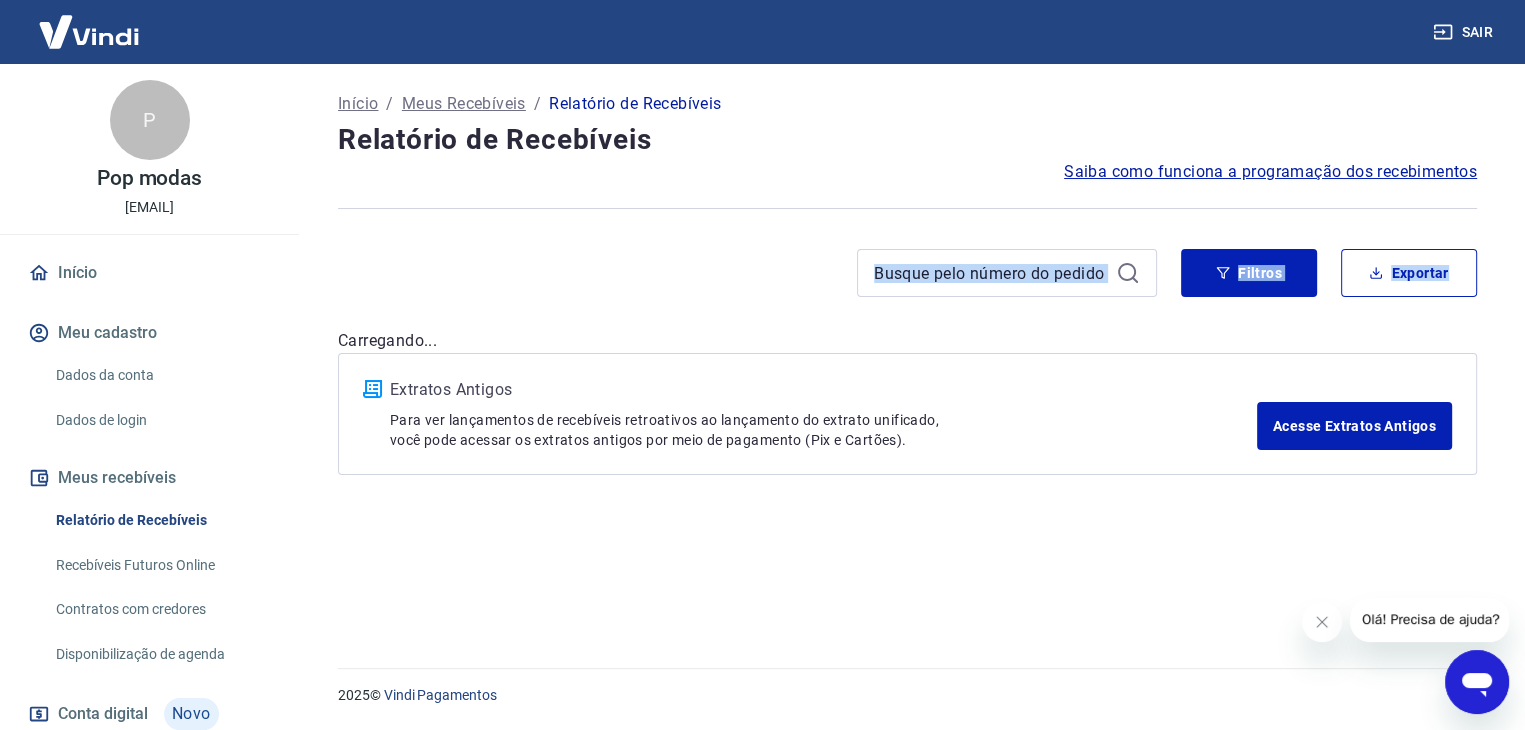 scroll, scrollTop: 0, scrollLeft: 0, axis: both 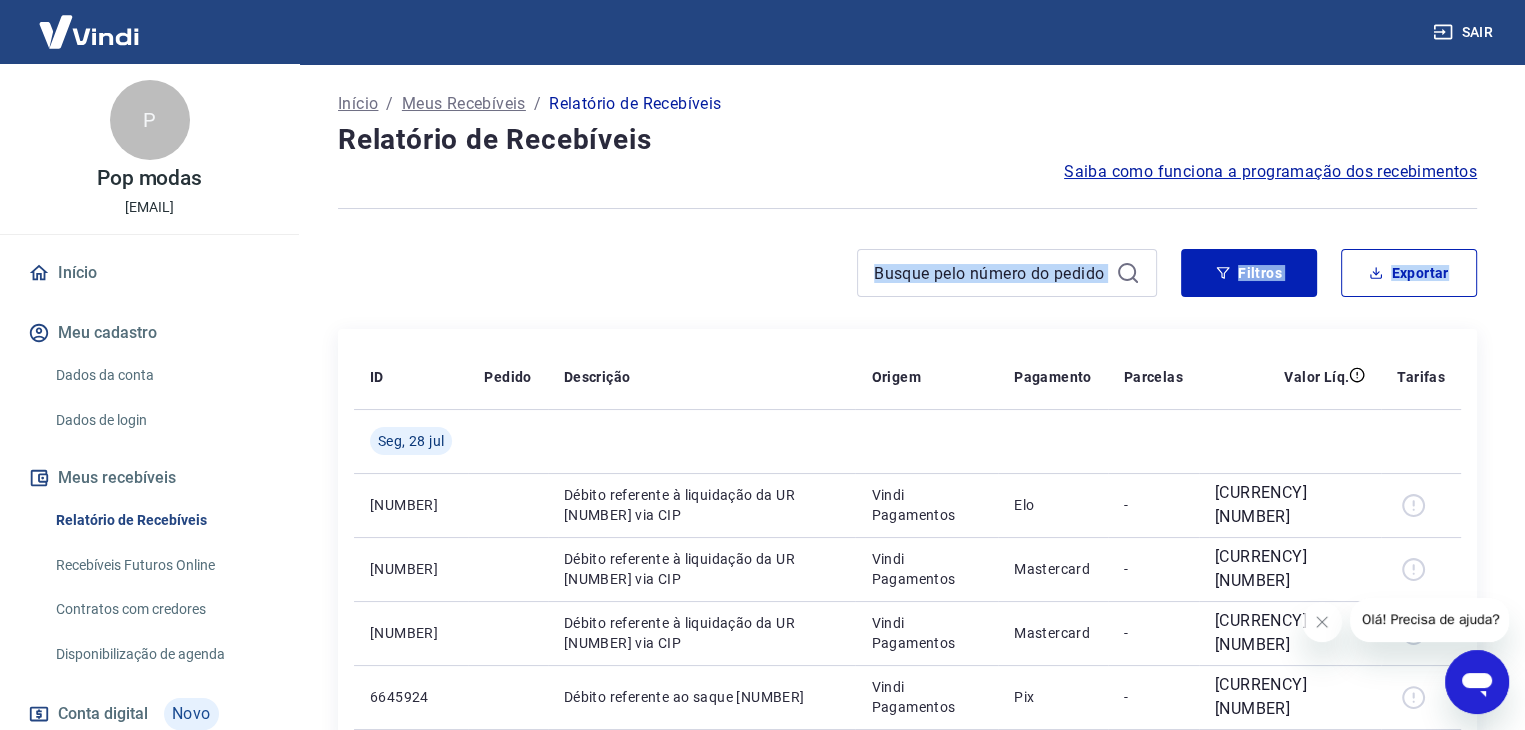 drag, startPoint x: 1534, startPoint y: 247, endPoint x: 1534, endPoint y: 283, distance: 36 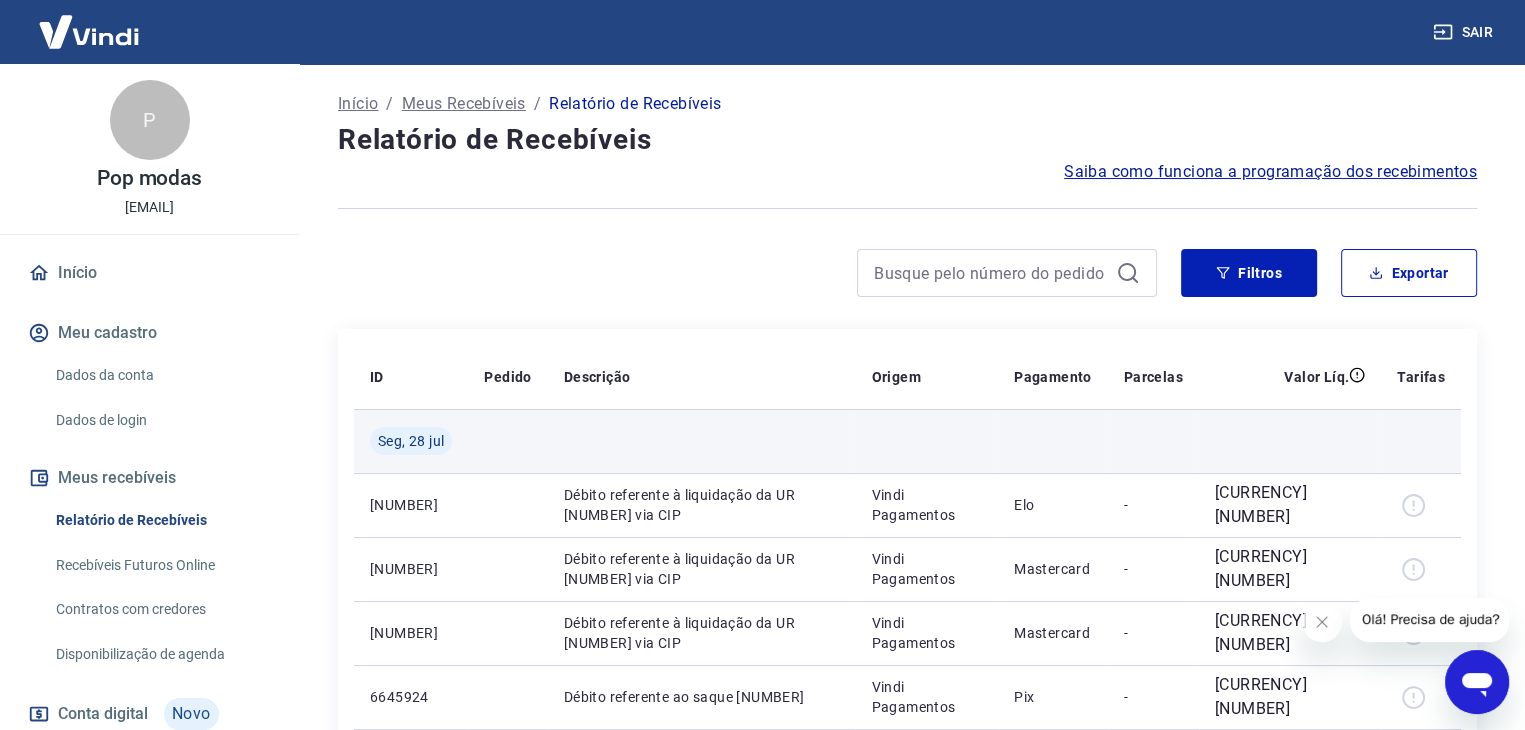 click at bounding box center (1421, 441) 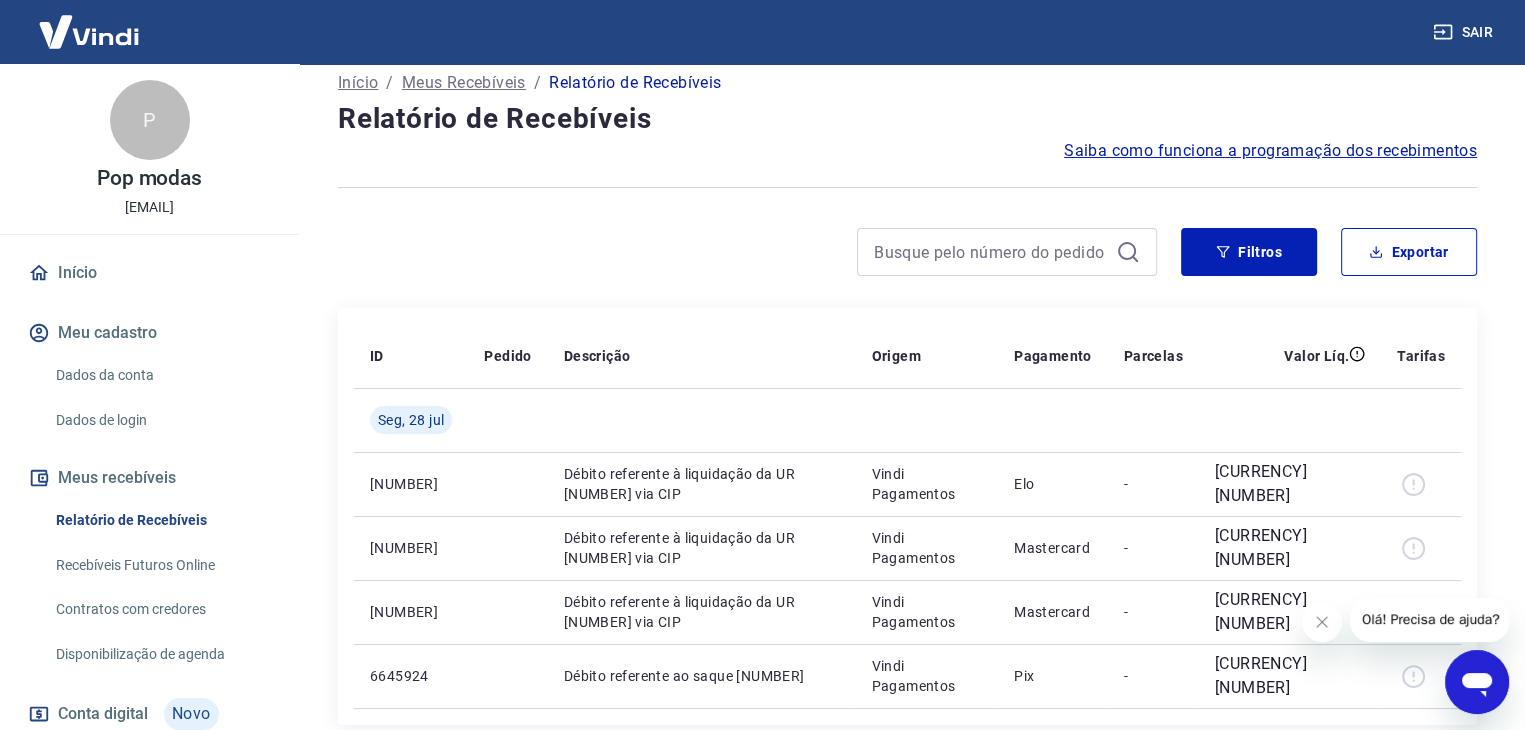scroll, scrollTop: 20, scrollLeft: 0, axis: vertical 